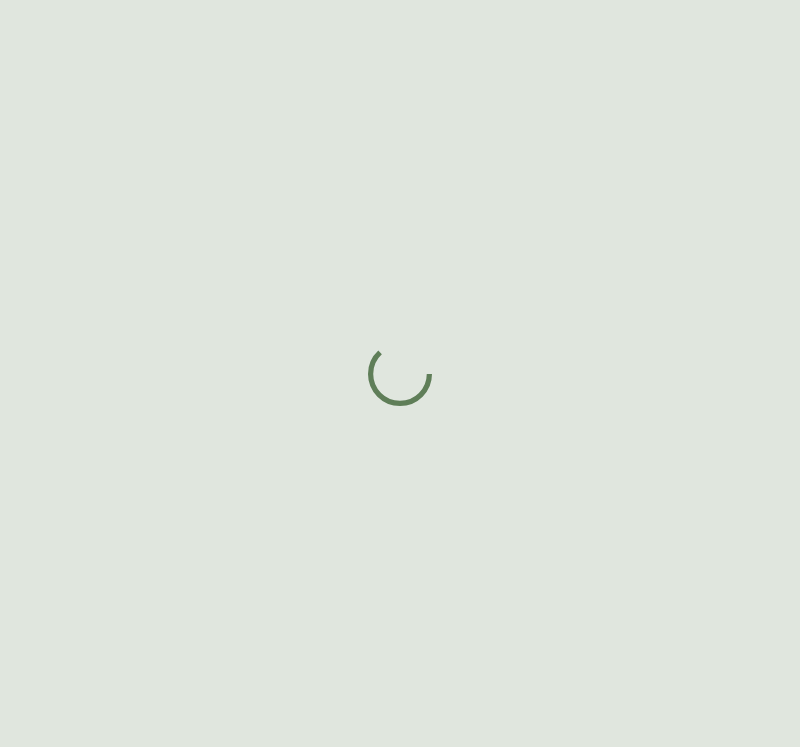 scroll, scrollTop: 0, scrollLeft: 0, axis: both 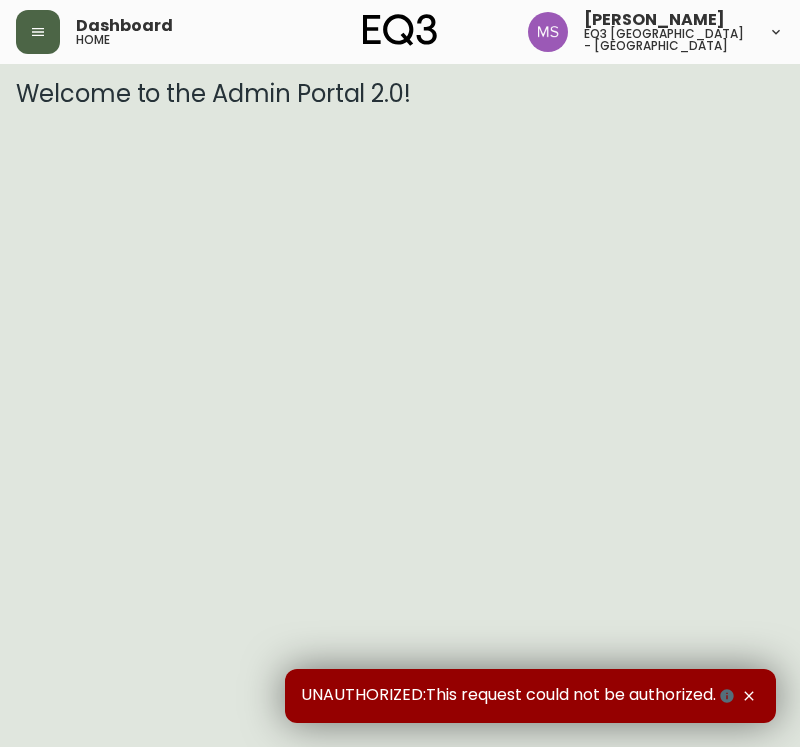 click 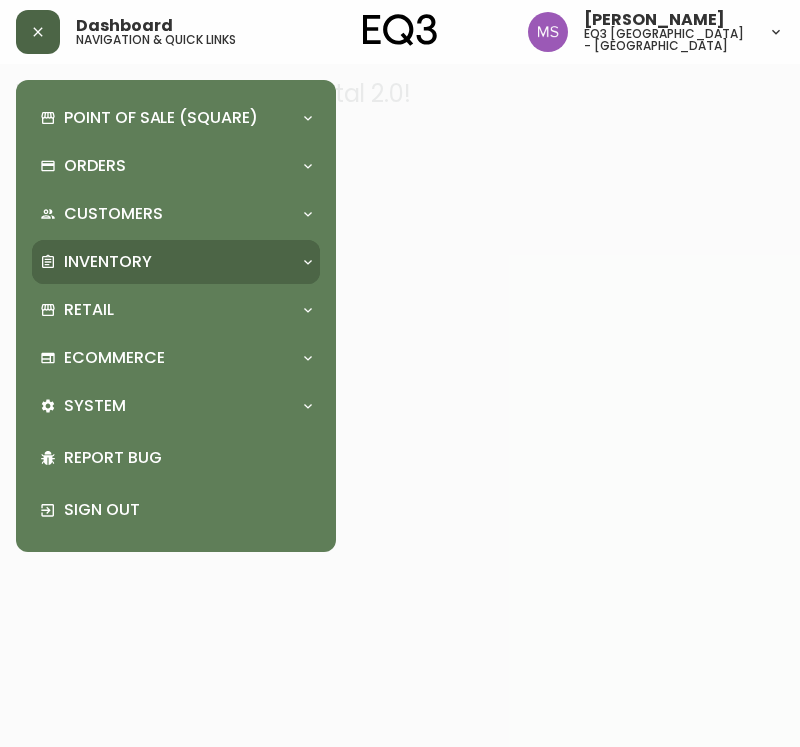 click on "Inventory" at bounding box center (166, 262) 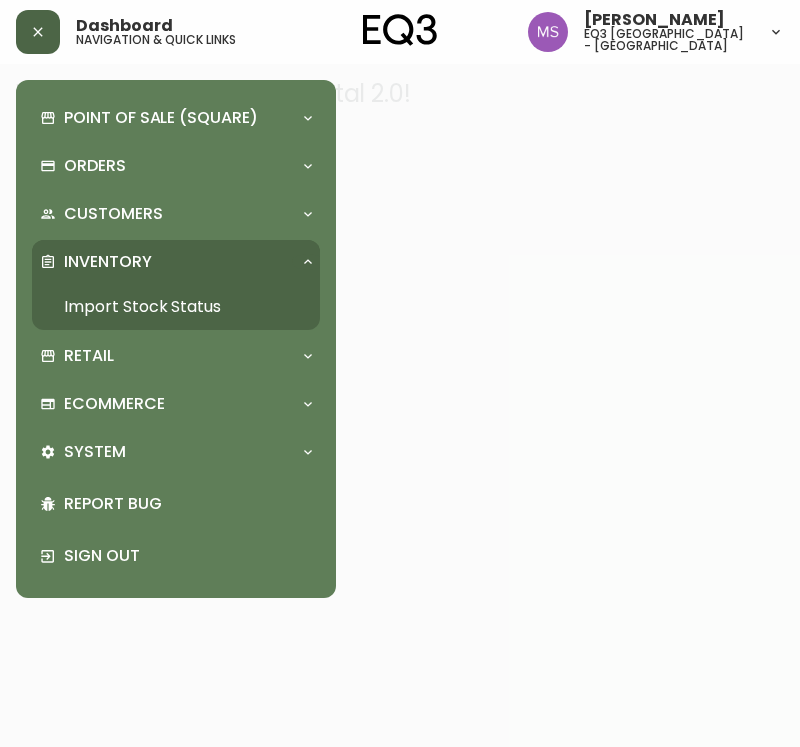 click on "Import Stock Status" at bounding box center (176, 307) 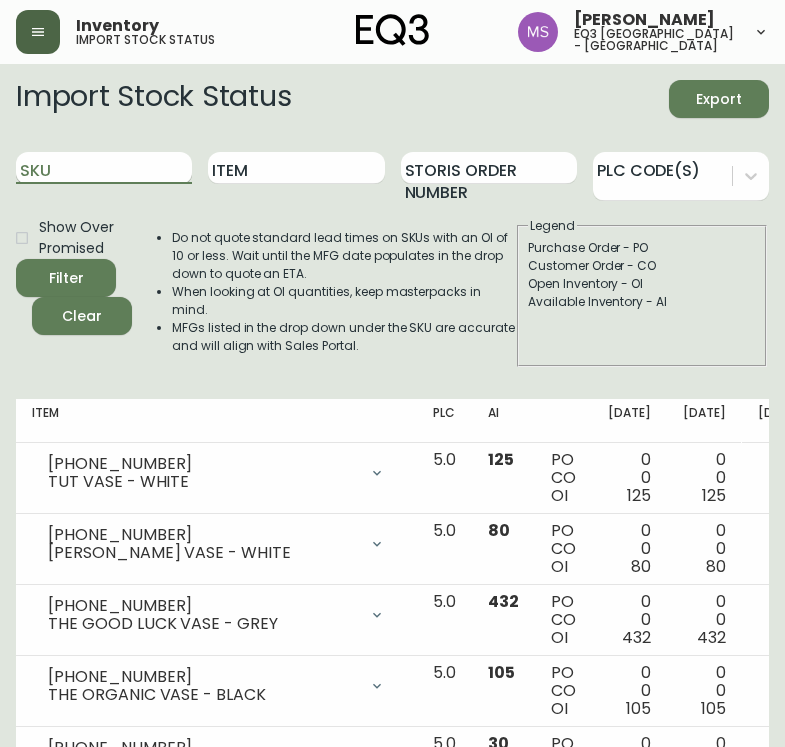 click on "SKU" at bounding box center [104, 168] 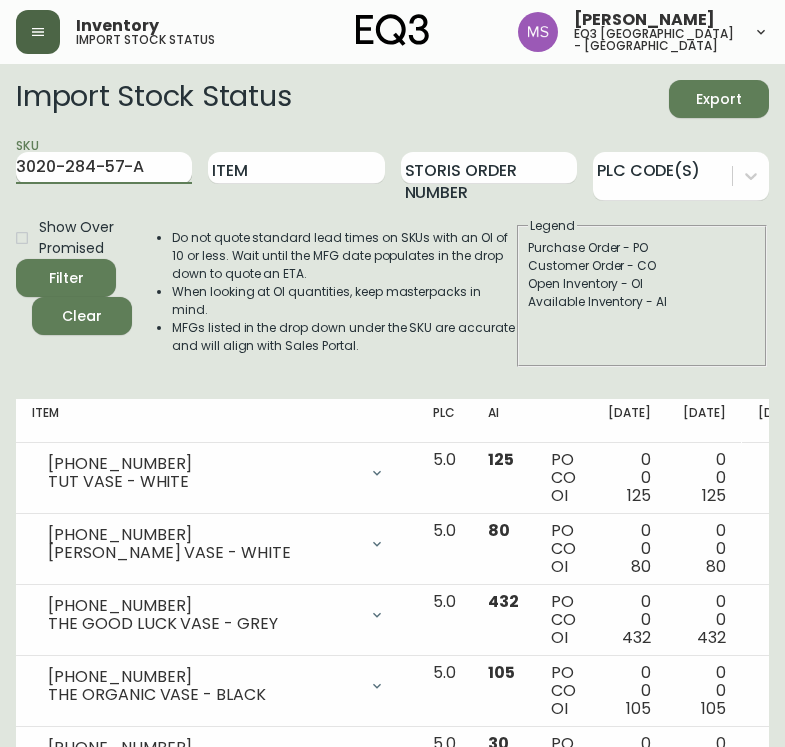 click on "Filter" at bounding box center [66, 278] 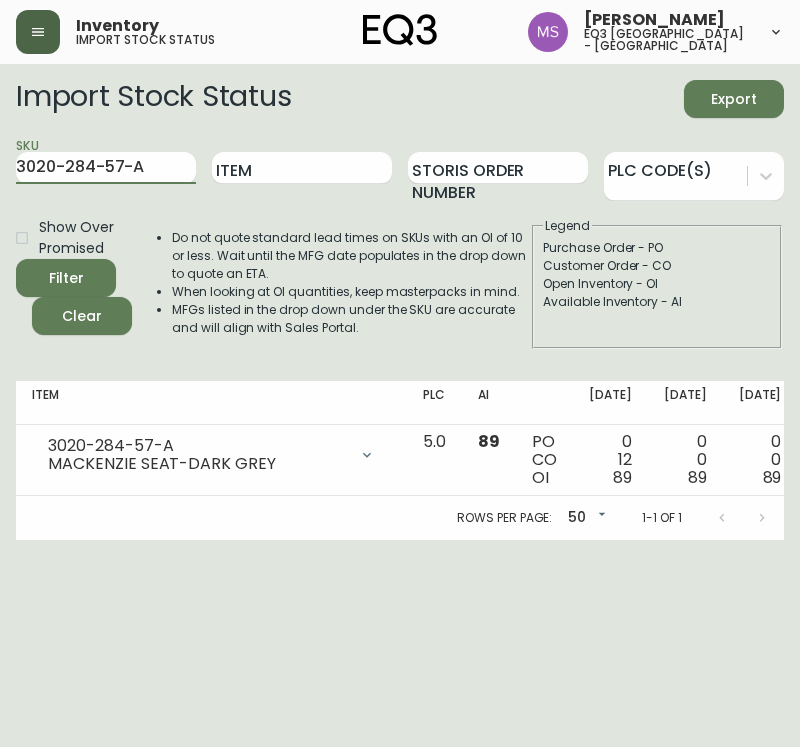 drag, startPoint x: 163, startPoint y: 163, endPoint x: 0, endPoint y: 163, distance: 163 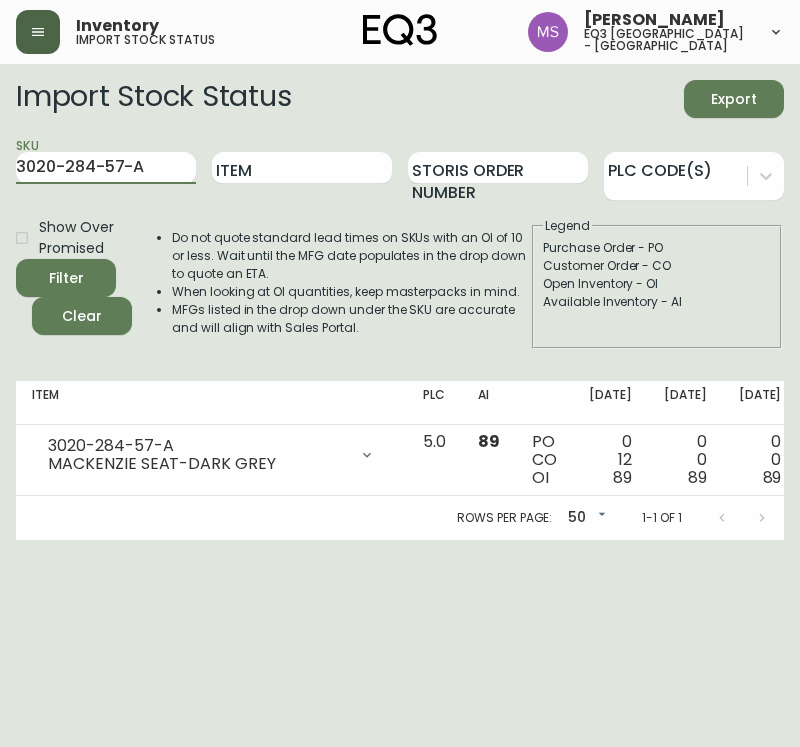 click on "Import Stock Status Export SKU 3020-284-57-A Item Storis Order Number PLC Code(s) Show Over Promised Filter Clear Do not quote standard lead times on SKUs with an OI of 10 or less. Wait until the MFG date populates in the drop down to quote an ETA. When looking at OI quantities, keep masterpacks in mind. MFGs listed in the drop down under the SKU are accurate and will align with Sales Portal. Legend Purchase Order - PO Customer Order - CO Open Inventory - OI Available Inventory - AI Item PLC AI [DATE] Aug [DATE] Aug [DATE] Sep [DATE] Sep [DATE] Oct [DATE] Oct [DATE] Future 3020-284-57-A MACKENZIE SEAT-DARK GREY Opening Balance 101 ( [DATE] ) Customer Order (8538069) 4 ( [DATE] ) Customer Order (8551175) 4 ( [DATE] ) Customer Order (8551631) 4 ( [DATE] ) Available Inventory 89 ( [DATE] ) Purchase Order (P019506) 110 ( [DATE] ) 5.0 89 PO CO OI 0 12 89 0 0 89 0 0 89 0 0 89 0 0 89 0 0 89 0 0 89 110 0 199 0 0 199 0 0 199 0 0 199 0 0 199 0 0 199 0 0 199 50 50" at bounding box center (400, 302) 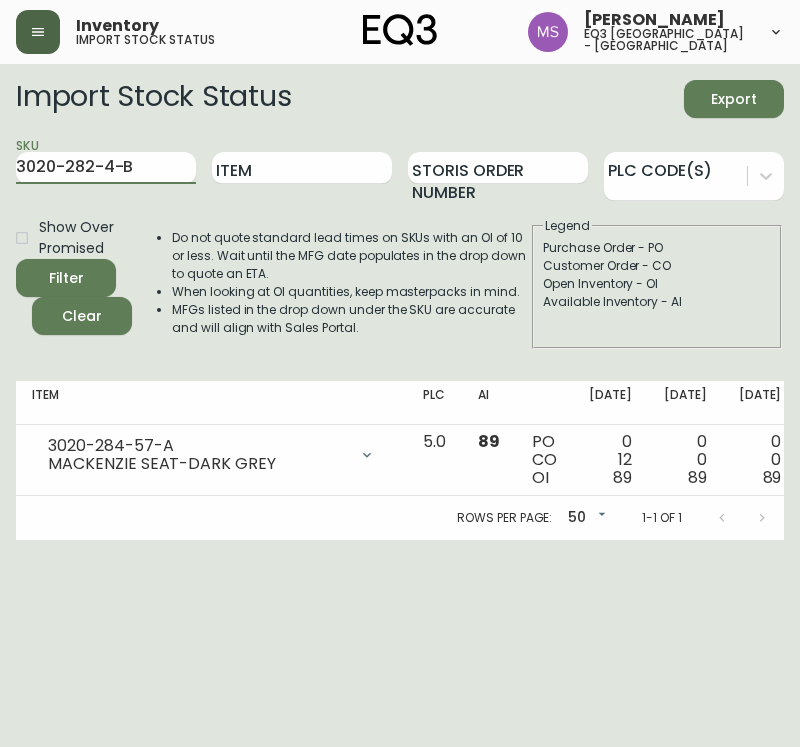 click on "Filter" at bounding box center (66, 278) 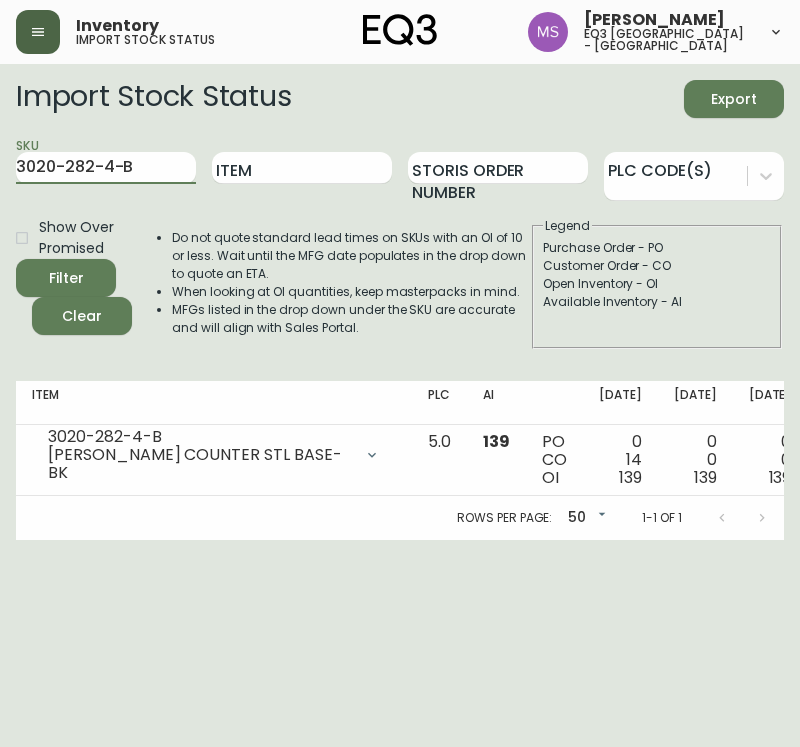 drag, startPoint x: 149, startPoint y: 177, endPoint x: 0, endPoint y: 169, distance: 149.21461 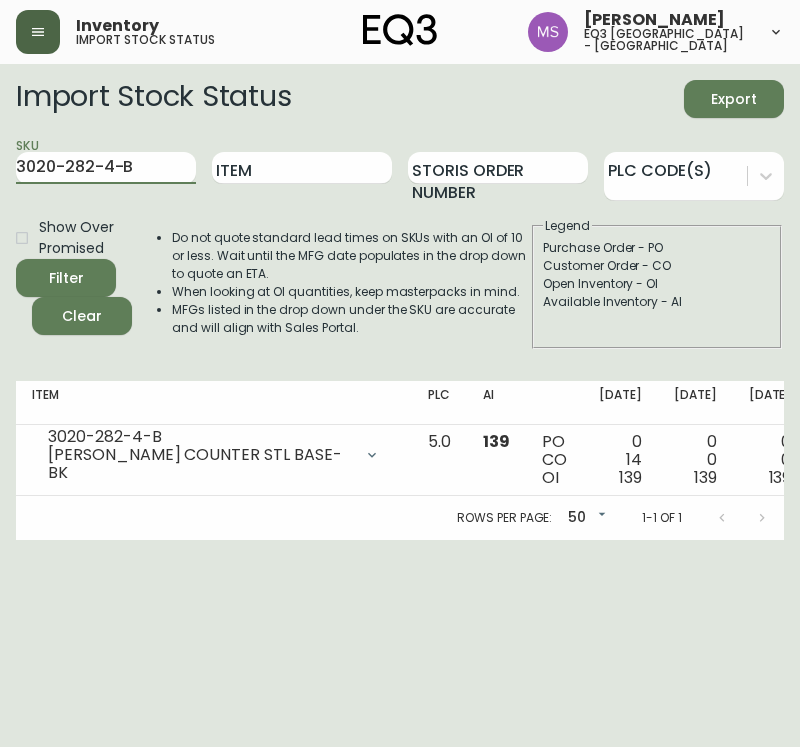 click on "Import Stock Status Export SKU 3020-282-4-B Item Storis Order Number PLC Code(s) Show Over Promised Filter Clear Do not quote standard lead times on SKUs with an OI of 10 or less. Wait until the MFG date populates in the drop down to quote an ETA. When looking at OI quantities, keep masterpacks in mind. MFGs listed in the drop down under the SKU are accurate and will align with Sales Portal. Legend Purchase Order - PO Customer Order - CO Open Inventory - OI Available Inventory - AI Item PLC AI [DATE] Aug [DATE] Aug [DATE] Sep [DATE] Sep [DATE] Oct [DATE] Oct [DATE] Future 3020-282-4-B MACKENZIE COUNTER STL BASE-BK Opening Balance 153 ( [DATE] ) Customer Order (8538069) 4 ( [DATE] ) Customer Order (8518250) 2 ( [DATE] ) Customer Order (8551631) 4 ( [DATE] ) Available Inventory 139 ( [DATE] ) Customer Order (8552128) 4 ( [DATE] ) Purchase Order (P019506) 194 ( [DATE] ) 5.0 139 PO CO OI 0 14 139 0 0 139 0 0 139 0 0 139 0 0 139 0 0 139 0 0 139 194 0 333" at bounding box center [400, 302] 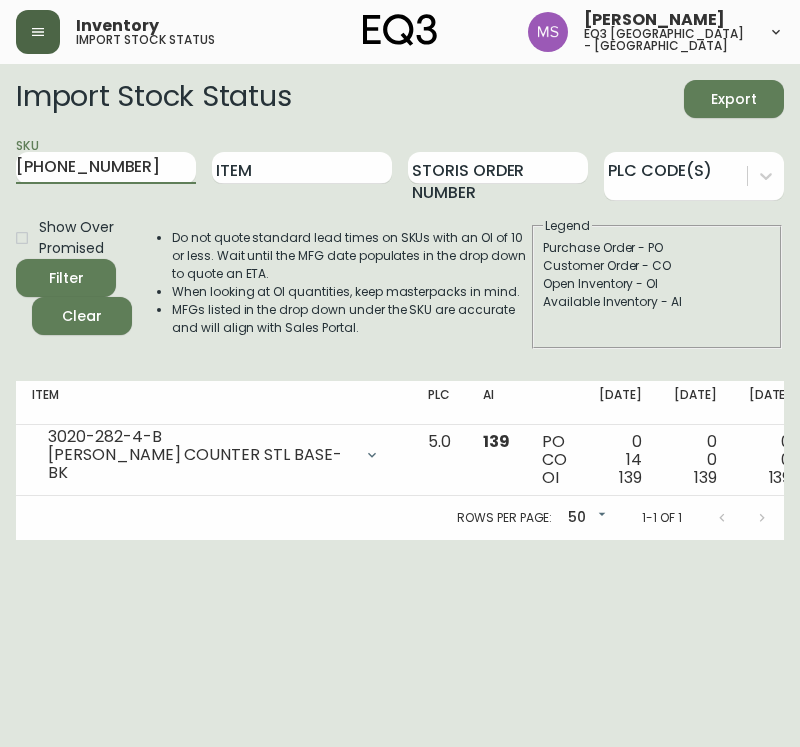 click on "Filter" at bounding box center [66, 278] 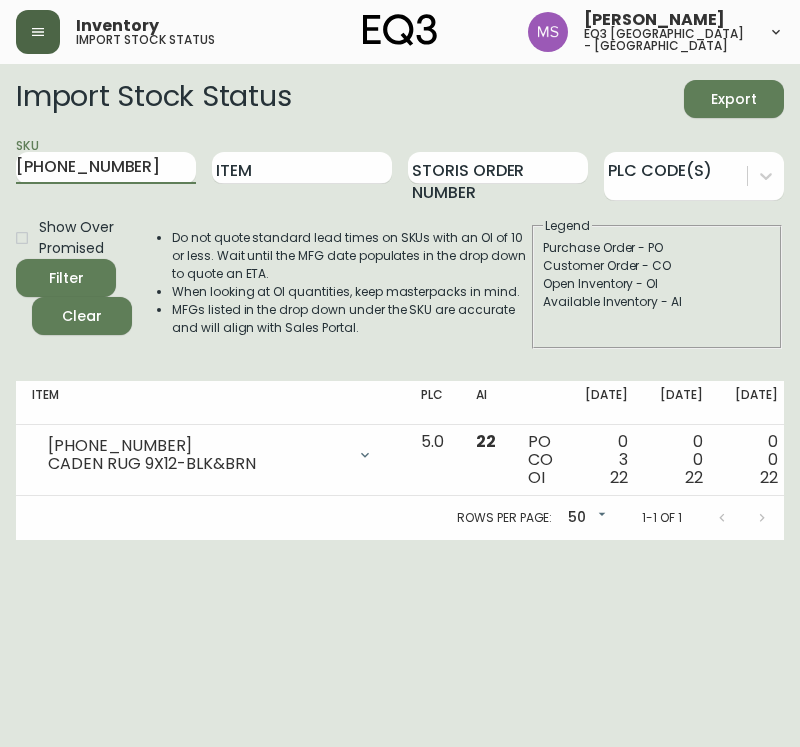 drag, startPoint x: 153, startPoint y: 159, endPoint x: 0, endPoint y: 136, distance: 154.7191 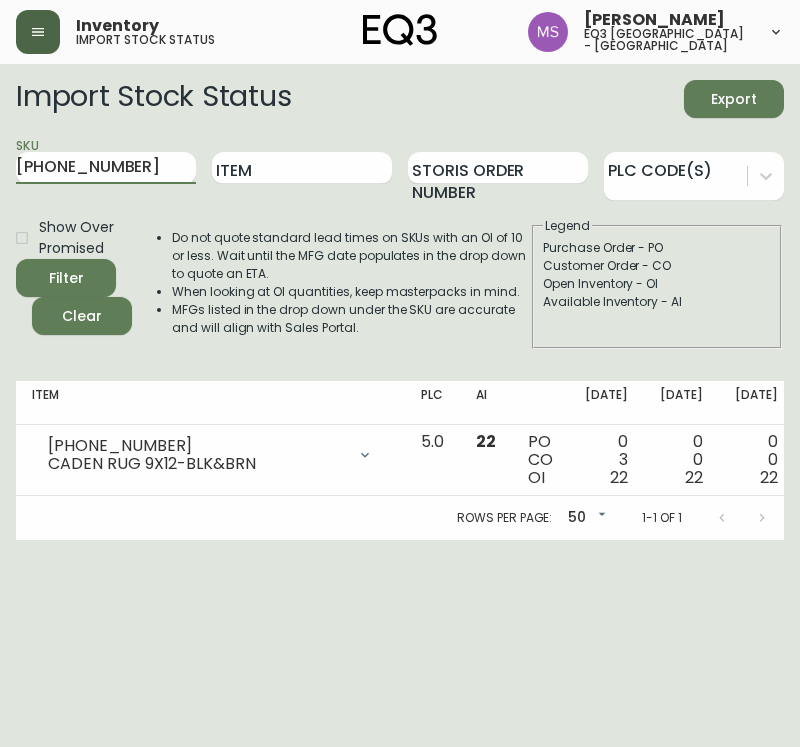 click on "Import Stock Status Export SKU [PHONE_NUMBER] Item Storis Order Number PLC Code(s) Show Over Promised Filter Clear Do not quote standard lead times on SKUs with an OI of 10 or less. Wait until the MFG date populates in the drop down to quote an ETA. When looking at OI quantities, keep masterpacks in mind. MFGs listed in the drop down under the SKU are accurate and will align with Sales Portal. Legend Purchase Order - PO Customer Order - CO Open Inventory - OI Available Inventory - AI Item PLC AI [DATE] Aug [DATE] Aug [DATE] Sep [DATE] Sep [DATE] Oct [DATE] Oct [DATE] Future [PHONE_NUMBER] CADEN RUG 9X12-BLK&BRN Opening Balance 25 ( [DATE] ) Customer Order (8532673) 1 ( [DATE] ) Customer Order (8500119) 1 ( [DATE] ) Customer Order (8510745) 1 ( [DATE] ) Available Inventory 22 ( [DATE] ) Purchase Order (P019596) 6 ( [DATE] ) 5.0 22 PO CO OI 0 3 22 0 0 22 0 0 22 0 0 22 0 0 22 0 0 22 0 0 22 0 0 22 0 0 22 0 0 22 0 0 22 0 0 22 0 0 22 6 0 28 Rows per page: 50 50 1-1 of 1" at bounding box center (400, 302) 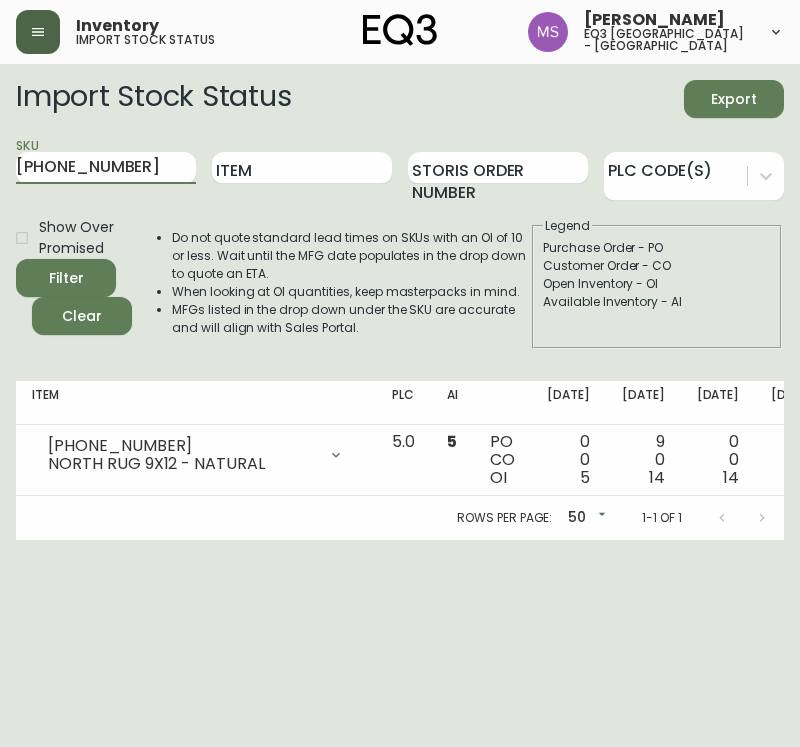 drag, startPoint x: 129, startPoint y: 154, endPoint x: 0, endPoint y: 157, distance: 129.03488 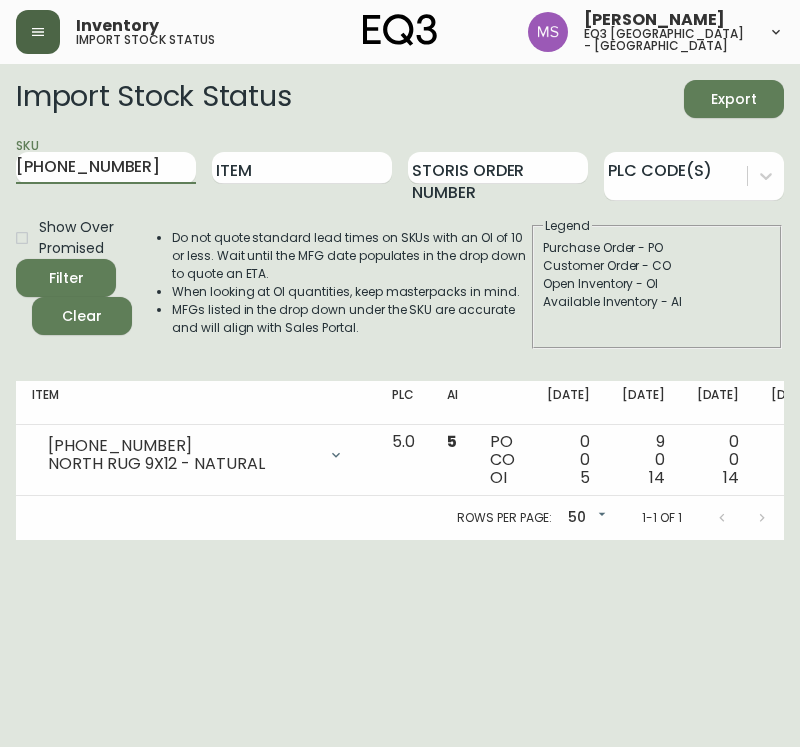 click on "Import Stock Status Export SKU [PHONE_NUMBER] Item Storis Order Number PLC Code(s) Show Over Promised Filter Clear Do not quote standard lead times on SKUs with an OI of 10 or less. Wait until the MFG date populates in the drop down to quote an ETA. When looking at OI quantities, keep masterpacks in mind. MFGs listed in the drop down under the SKU are accurate and will align with Sales Portal. Legend Purchase Order - PO Customer Order - CO Open Inventory - OI Available Inventory - AI Item PLC AI [DATE] Aug [DATE] Aug [DATE] Sep [DATE] Sep [DATE] Oct [DATE] Oct [DATE] Future [PHONE_NUMBER] NORTH RUG 9X12 - NATURAL Opening Balance 5 ( [DATE] ) Available Inventory 5 ( [DATE] ) Purchase Order (P019224) 3 ( [DATE] ) Purchase Order (P019392) 6 ( [DATE] ) Purchase Order (P019454) 8 ( [DATE] ) Purchase Order (P019493) 3 ( [DATE] ) Purchase Order (P019562) 3 ( [DATE] ) 5.0 5 PO CO OI 0 0 5 9 0 14 0 0 14 0 0 14 0 0 14 0 0 14 8 0 22 0 0 22 0 0 22 0 0 22 3 0 25 0 0 25 0" at bounding box center (400, 302) 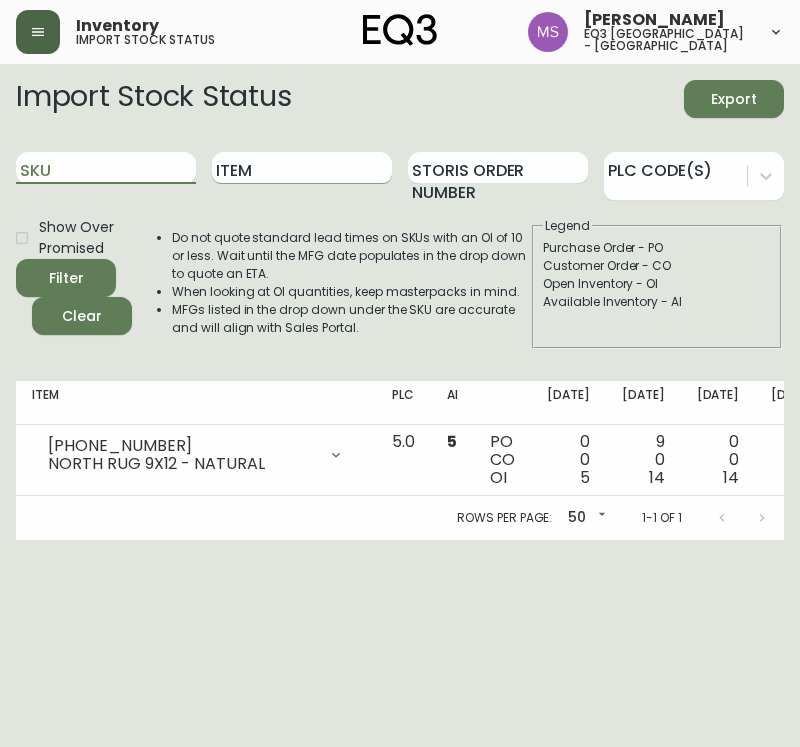type 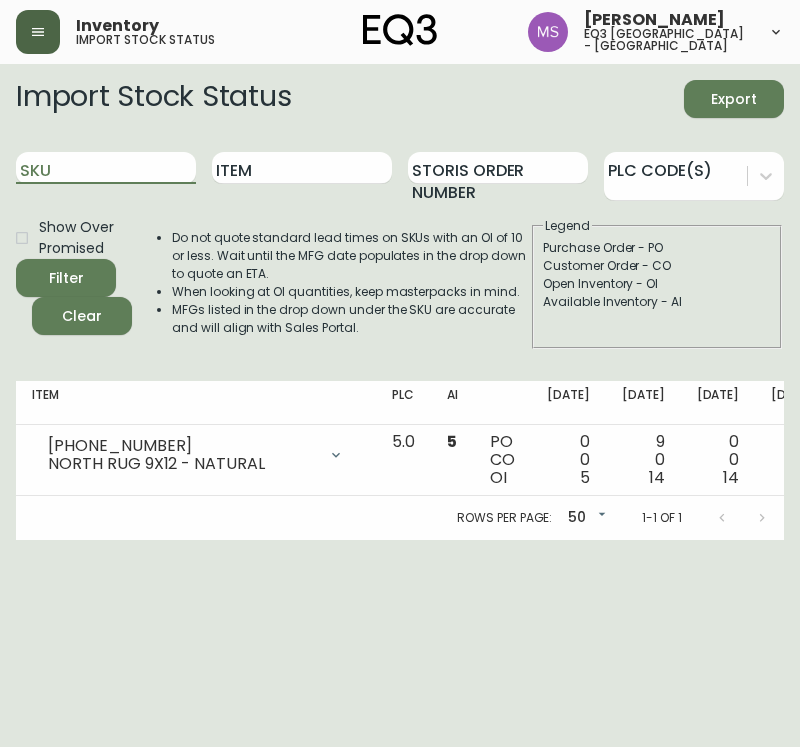 drag, startPoint x: 301, startPoint y: 163, endPoint x: 311, endPoint y: 145, distance: 20.59126 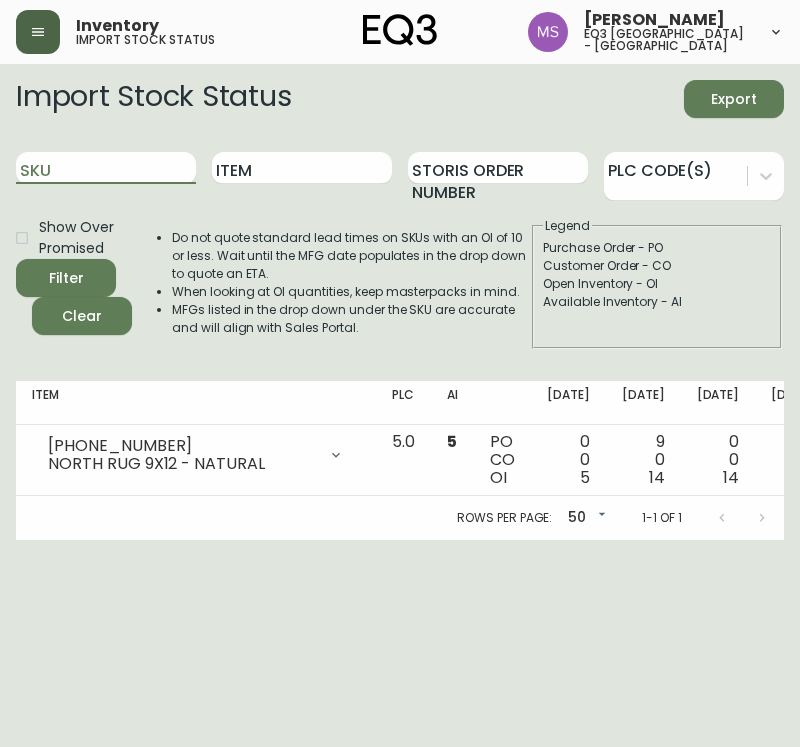 click on "Item" at bounding box center [302, 168] 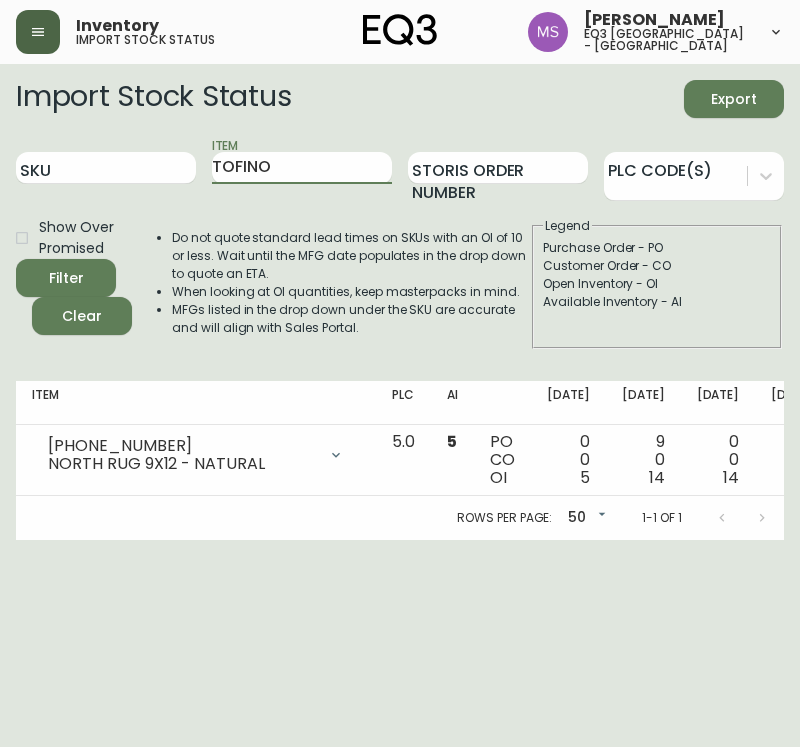 type on "TOFINO" 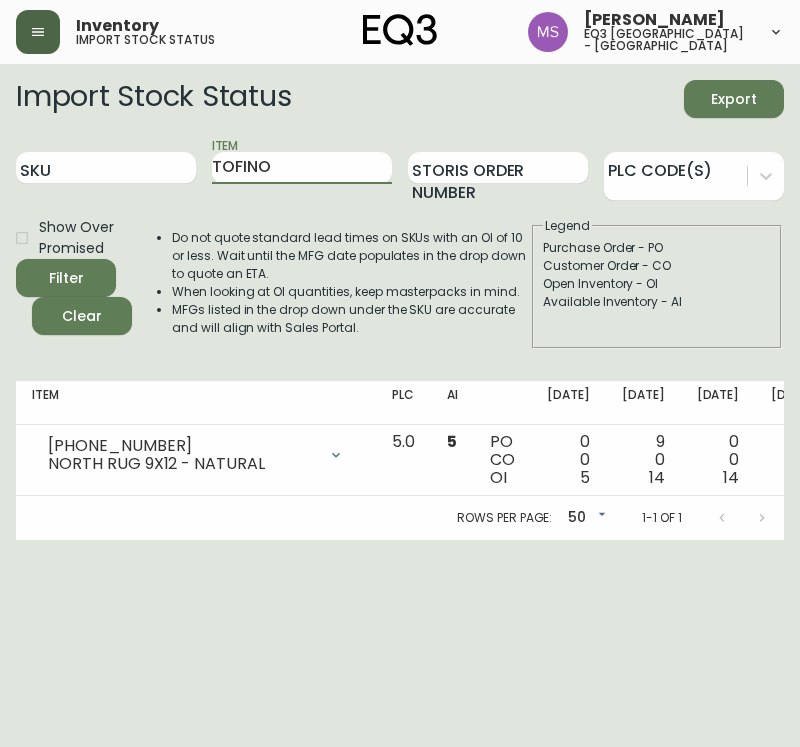 click on "Filter" at bounding box center (66, 278) 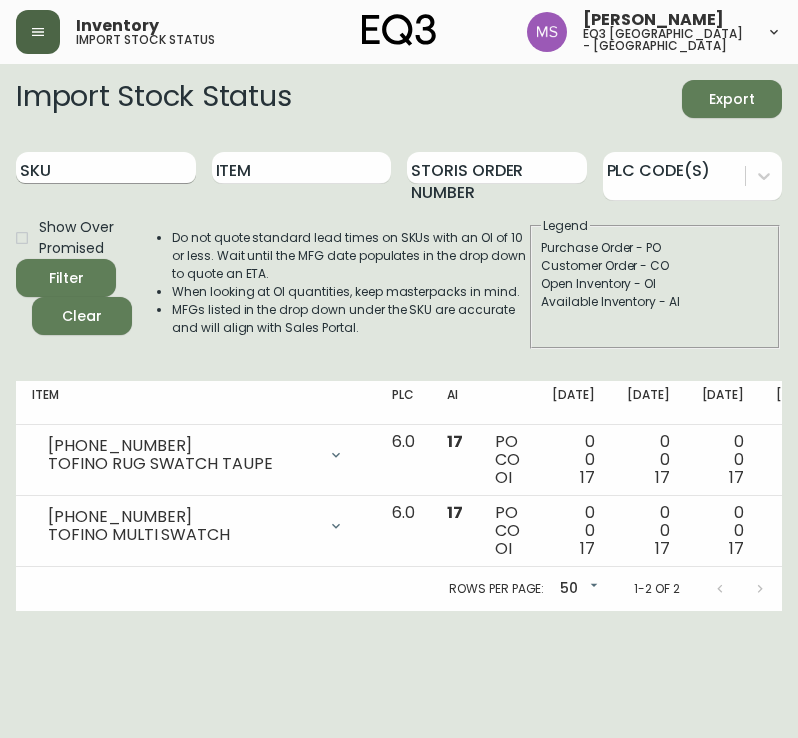 click on "SKU" at bounding box center (106, 168) 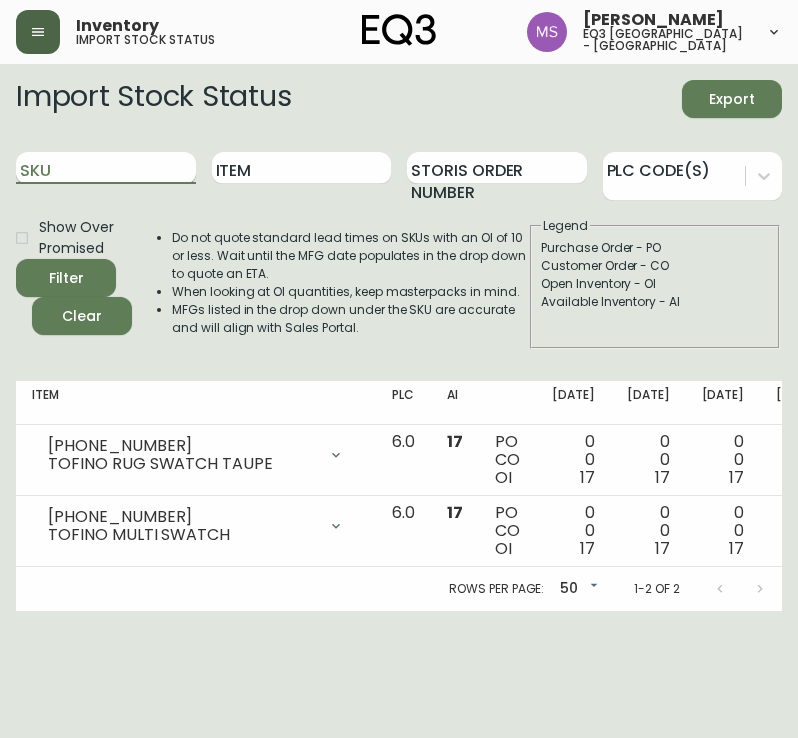 paste on "[PHONE_NUMBER]" 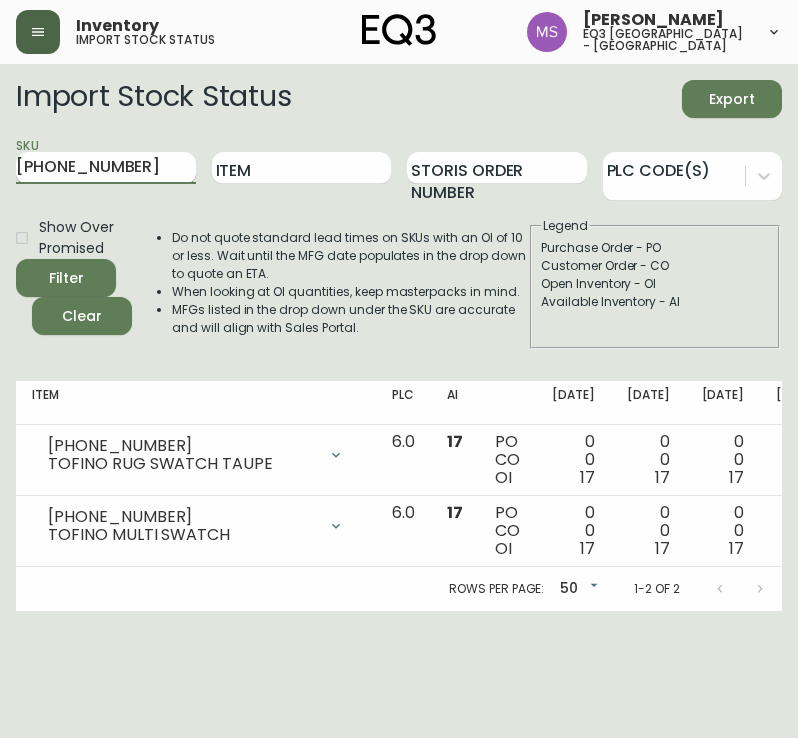 click on "Filter" at bounding box center (66, 278) 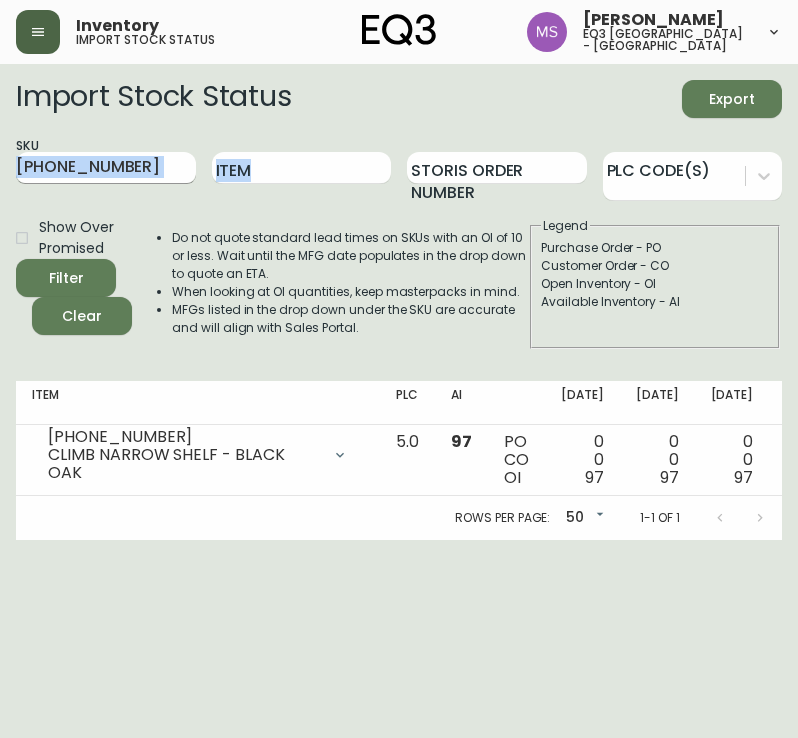 drag, startPoint x: 189, startPoint y: 160, endPoint x: 160, endPoint y: 161, distance: 29.017237 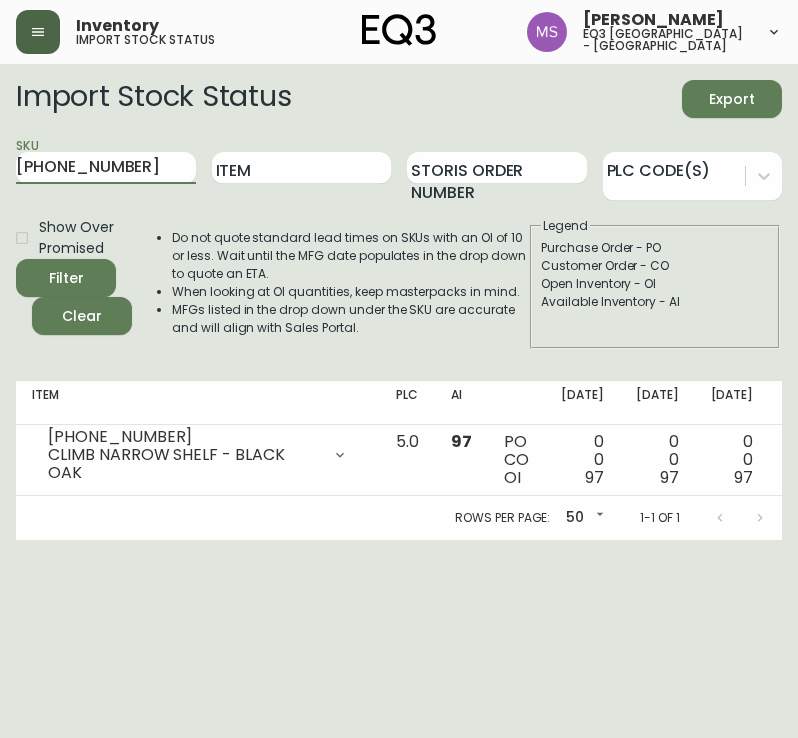 drag, startPoint x: 159, startPoint y: 165, endPoint x: -1, endPoint y: 169, distance: 160.04999 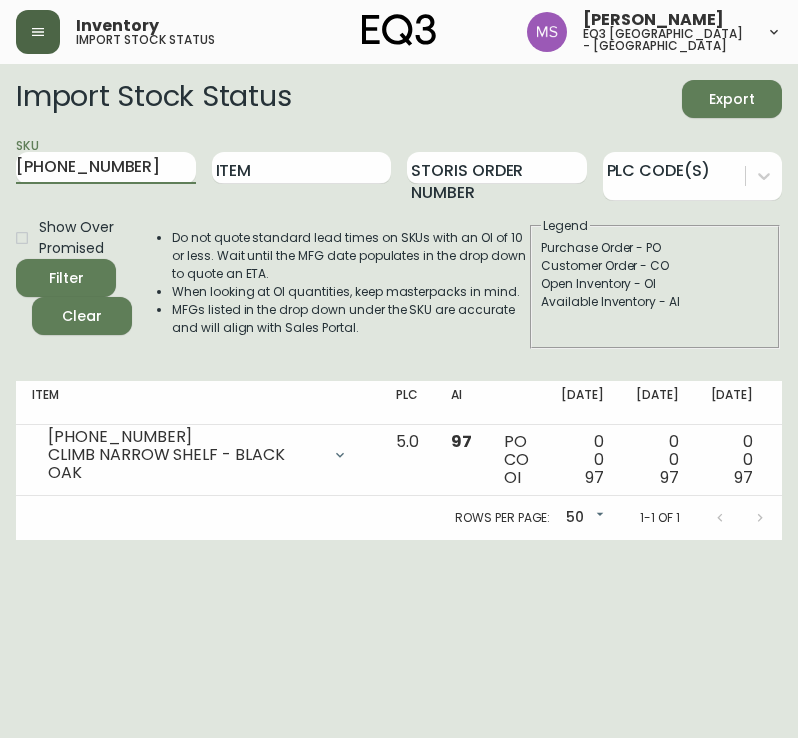 click on "Inventory import stock status [PERSON_NAME] eq3 [GEOGRAPHIC_DATA] - st laurent   Import Stock Status Export SKU [PHONE_NUMBER] Item Storis Order Number PLC Code(s) Show Over Promised Filter Clear Do not quote standard lead times on SKUs with an OI of 10 or less. Wait until the MFG date populates in the drop down to quote an ETA. When looking at OI quantities, keep masterpacks in mind. MFGs listed in the drop down under the SKU are accurate and will align with Sales Portal. Legend Purchase Order - PO Customer Order - CO Open Inventory - OI Available Inventory - AI Item PLC AI [DATE] Aug [DATE] Aug [DATE] Sep [DATE] Sep [DATE] Oct [DATE] Oct [DATE] Future [PHONE_NUMBER] CLIMB NARROW SHELF - BLACK OAK Opening Balance 97 ( [DATE] ) Available Inventory 97 ( [DATE] ) 5.0 97 PO CO OI 0 0 97 0 0 97 0 0 97 0 0 97 0 0 97 0 0 97 0 0 97 0 0 97 0 0 97 0 0 97 0 0 97 0 0 97 0 0 97 0 0 97 Rows per page: 50 50 1-1 of 1" at bounding box center (399, 270) 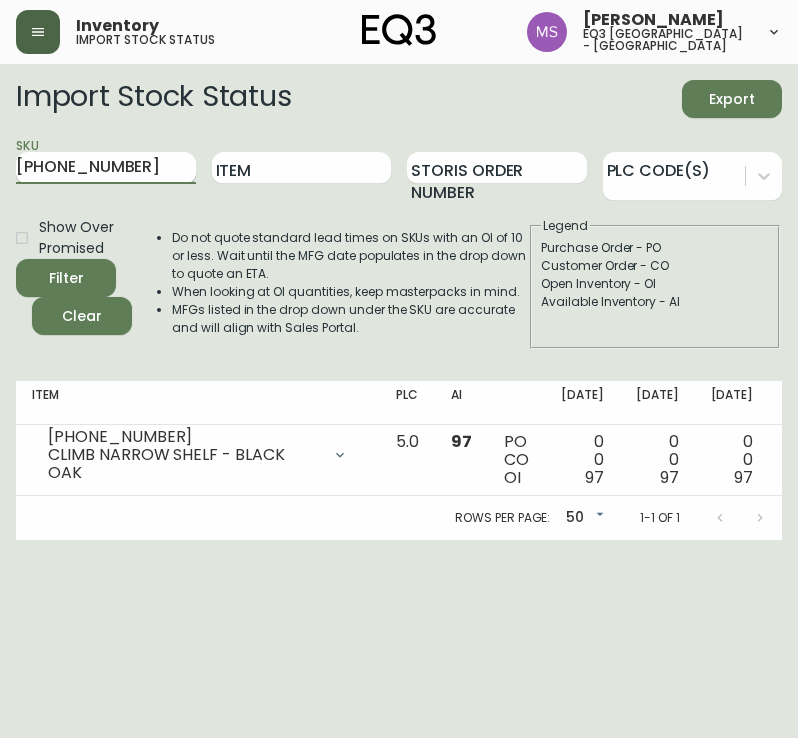 paste on "3" 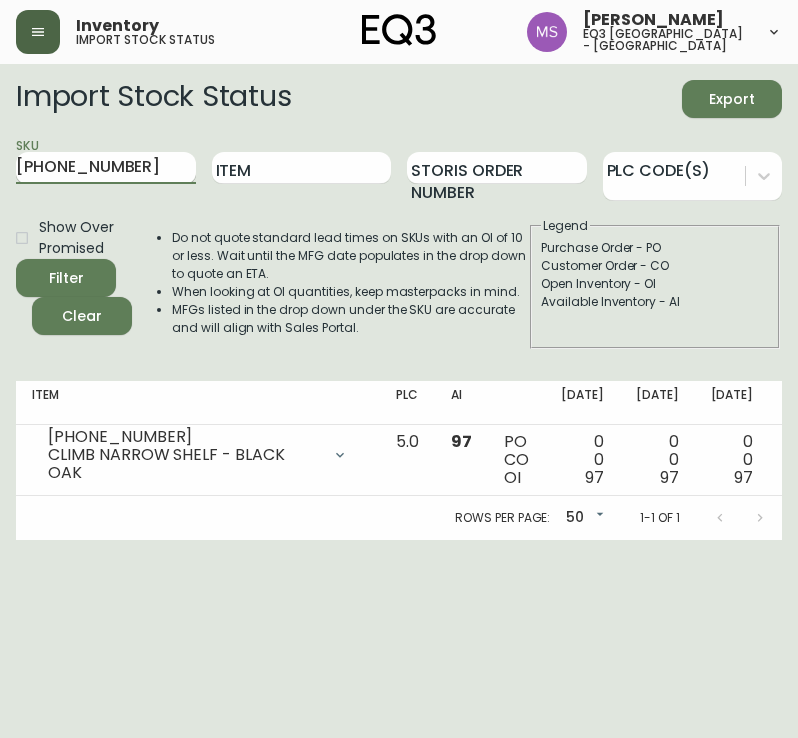 click on "Filter" at bounding box center [66, 278] 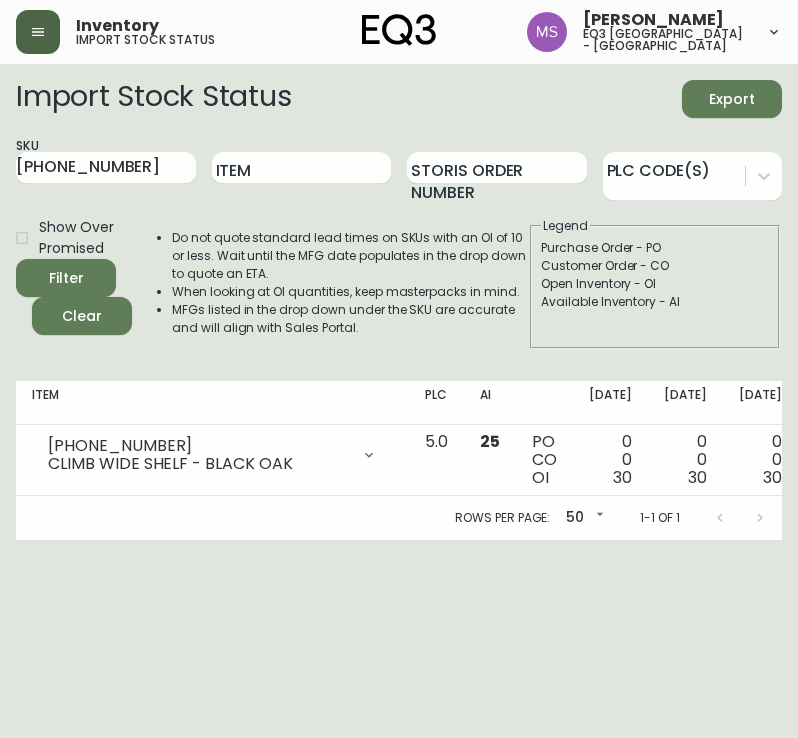 drag, startPoint x: 139, startPoint y: 183, endPoint x: 3, endPoint y: 173, distance: 136.36716 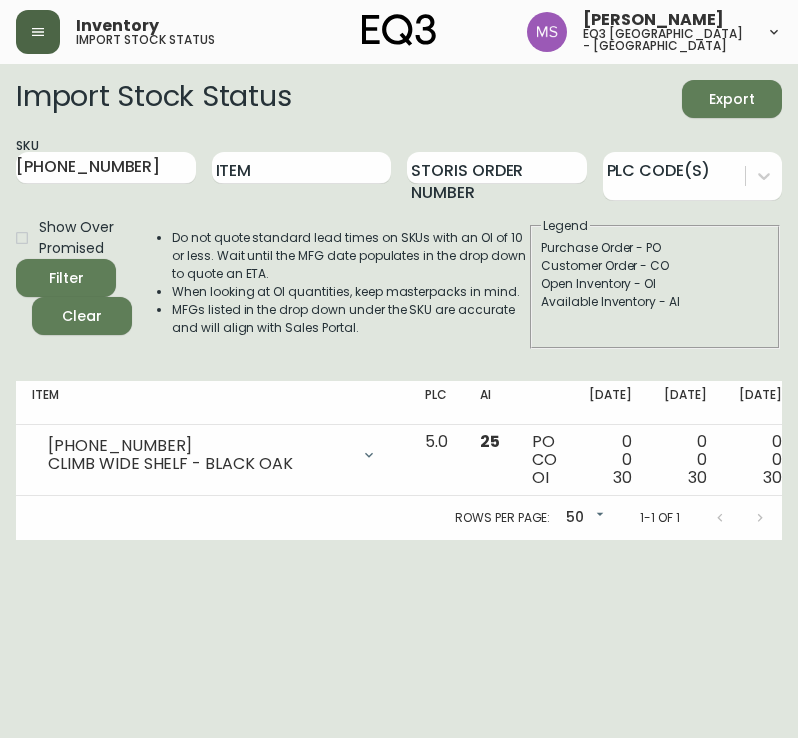 click on "Import Stock Status Export SKU [PHONE_NUMBER] Item Storis Order Number PLC Code(s) Show Over Promised Filter Clear Do not quote standard lead times on SKUs with an OI of 10 or less. Wait until the MFG date populates in the drop down to quote an ETA. When looking at OI quantities, keep masterpacks in mind. MFGs listed in the drop down under the SKU are accurate and will align with Sales Portal. Legend Purchase Order - PO Customer Order - CO Open Inventory - OI Available Inventory - AI Item PLC AI [DATE] Aug [DATE] Aug [DATE] Sep [DATE] Sep [DATE] Oct [DATE] Oct [DATE] Future [PHONE_NUMBER] CLIMB WIDE SHELF - BLACK OAK Opening Balance 30 ( [DATE] ) Available Inventory 25 ( [DATE] ) Customer Order (8548586) 5 ( [DATE] ) 5.0 25 PO CO OI 0 0 30 0 0 30 0 0 30 0 0 30 0 0 30 0 0 30 0 0 30 0 5 25 0 0 25 0 0 25 0 0 25 0 0 25 0 0 25 0 0 25 Rows per page: 50 50 1-1 of 1" at bounding box center (399, 302) 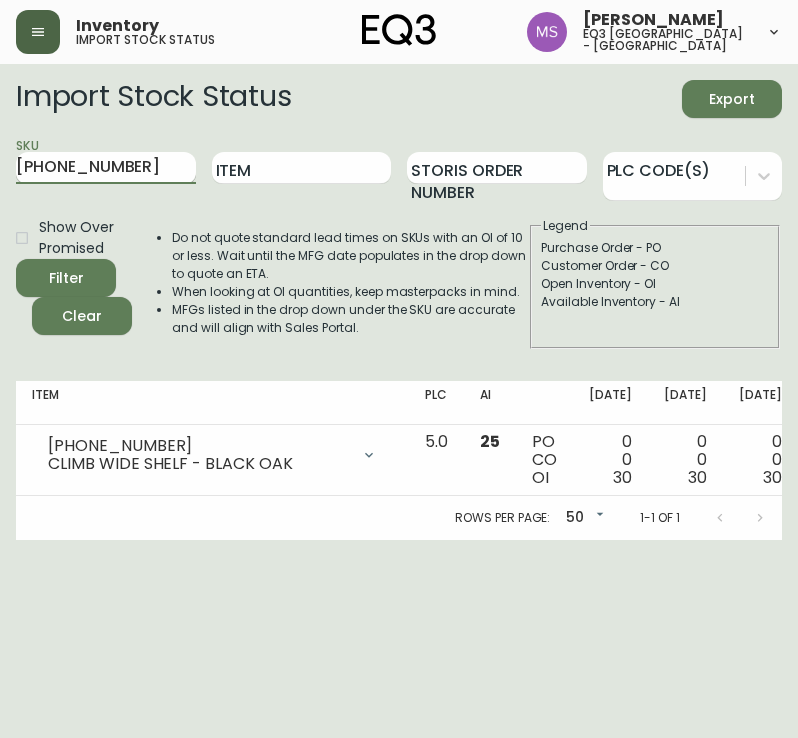 click on "[PHONE_NUMBER]" at bounding box center [106, 168] 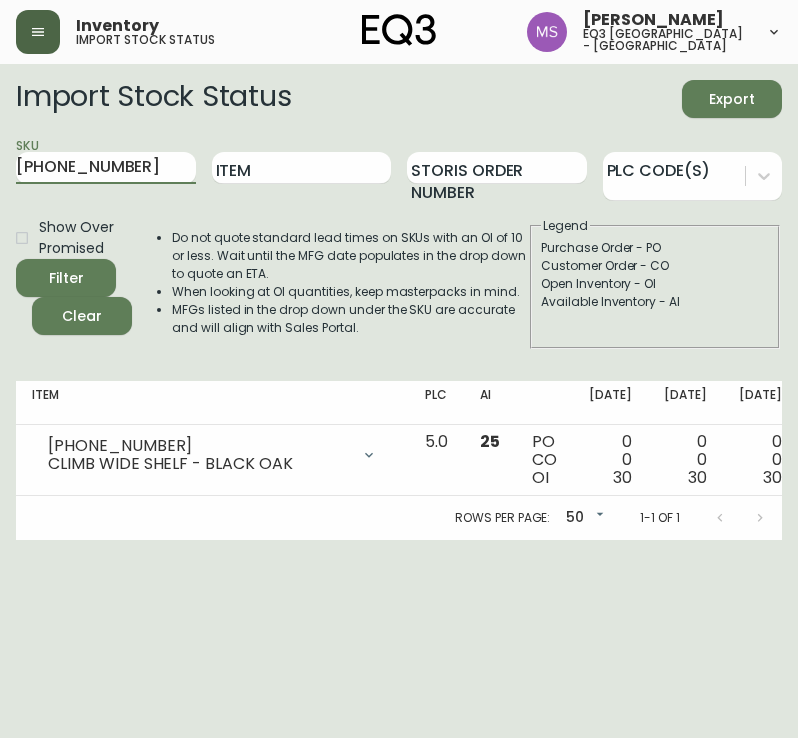 click on "Filter" at bounding box center [66, 278] 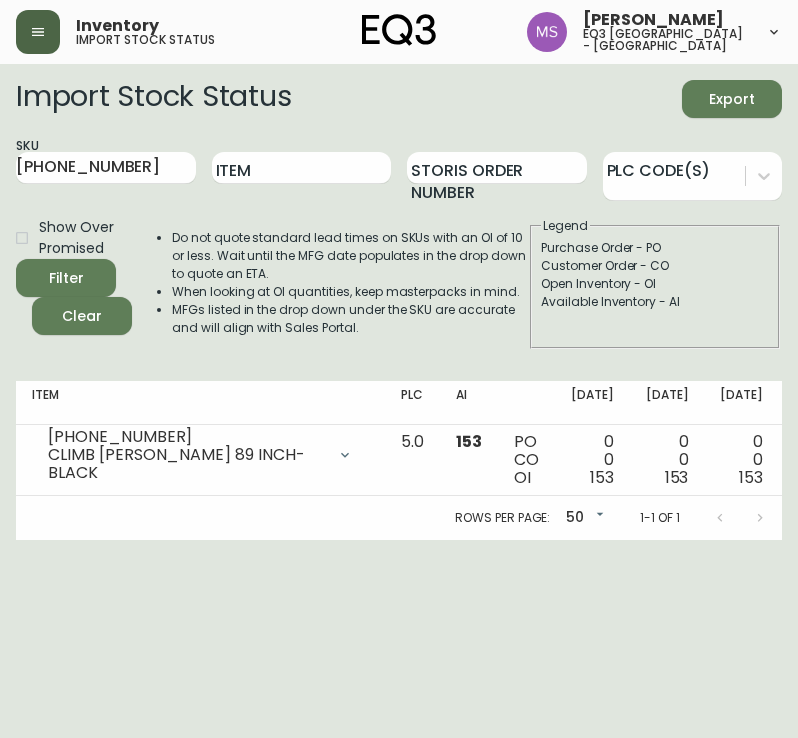 drag, startPoint x: 142, startPoint y: 167, endPoint x: -1, endPoint y: 159, distance: 143.2236 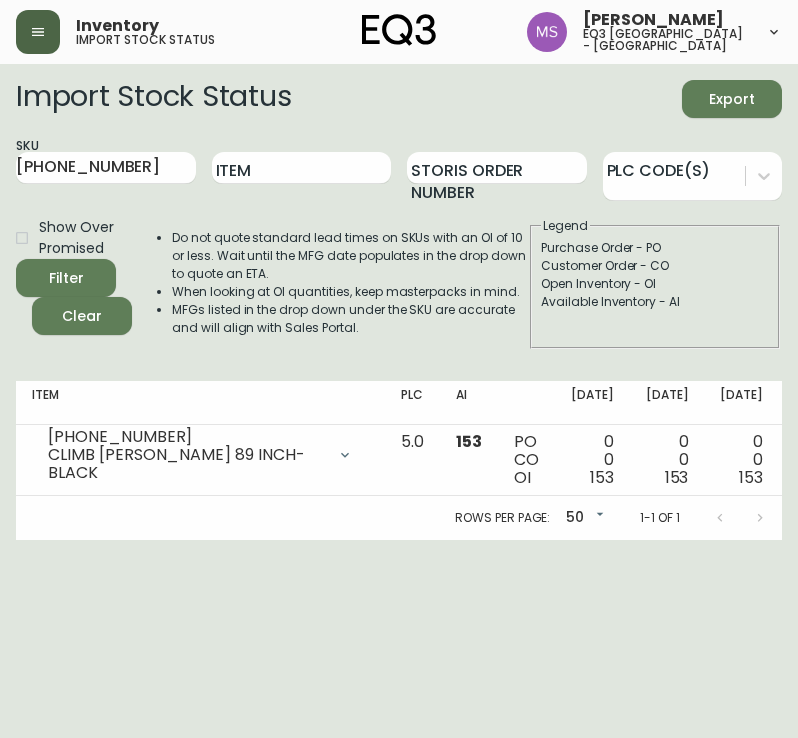 click on "Inventory import stock status [PERSON_NAME] eq3 [GEOGRAPHIC_DATA] - st laurent   Import Stock Status Export SKU [PHONE_NUMBER] Item Storis Order Number PLC Code(s) Show Over Promised Filter Clear Do not quote standard lead times on SKUs with an OI of 10 or less. Wait until the MFG date populates in the drop down to quote an ETA. When looking at OI quantities, keep masterpacks in mind. MFGs listed in the drop down under the SKU are accurate and will align with Sales Portal. Legend Purchase Order - PO Customer Order - CO Open Inventory - OI Available Inventory - AI Item PLC AI [DATE] Aug [DATE] Aug [DATE] Sep [DATE] Sep [DATE] Oct [DATE] Oct [DATE] Future [PHONE_NUMBER] CLIMB [PERSON_NAME] 89 INCH-BLACK Opening Balance 153 ( [DATE] ) Available Inventory 153 ( [DATE] ) 5.0 153 PO CO OI 0 0 153 0 0 153 0 0 153 0 0 153 0 0 153 0 0 153 0 0 153 0 0 153 0 0 153 0 0 153 0 0 153 0 0 153 0 0 153 0 0 153 Rows per page: 50 50 1-1 of 1" at bounding box center [399, 270] 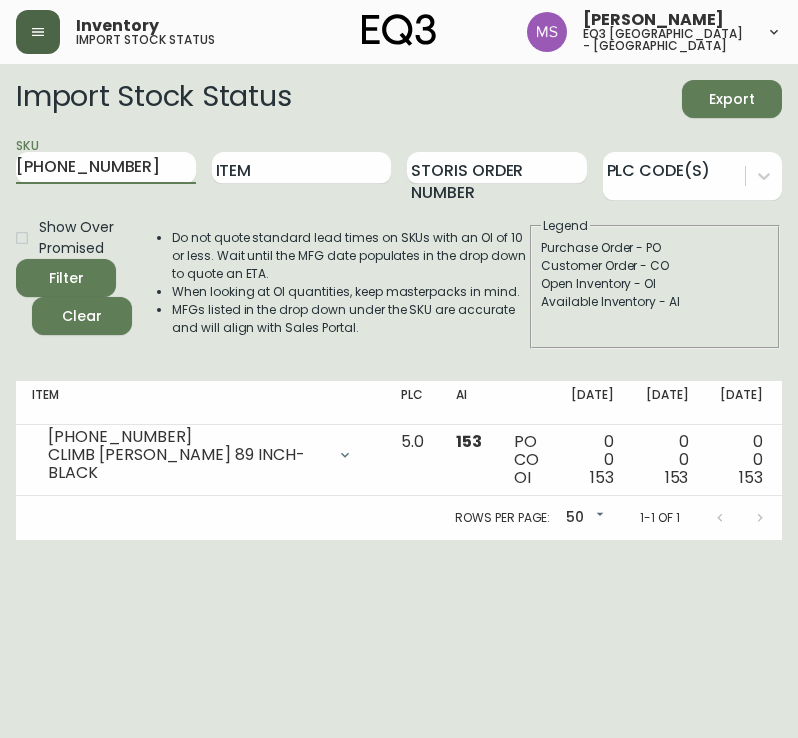paste on "6" 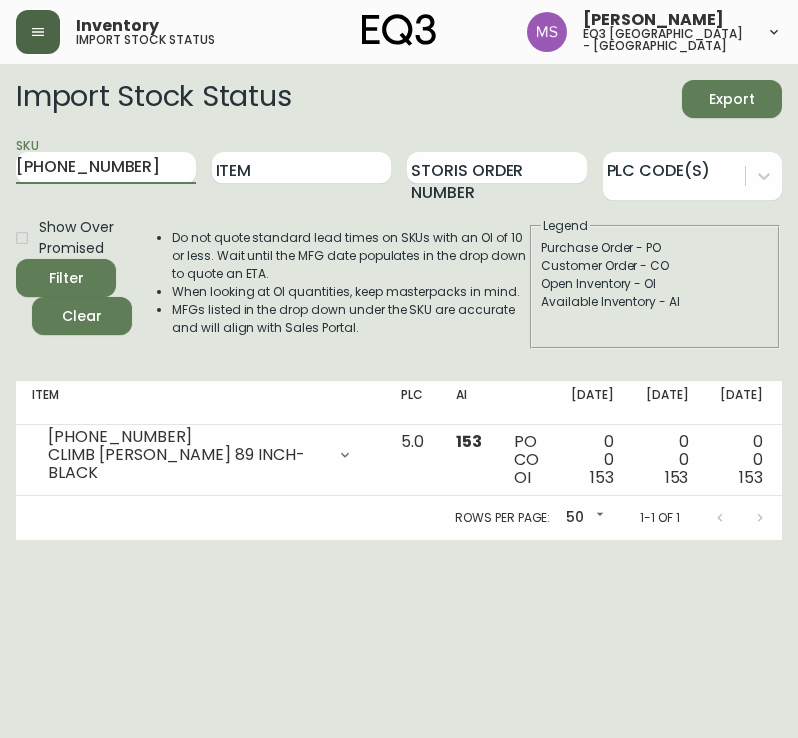 click on "Filter" at bounding box center [66, 278] 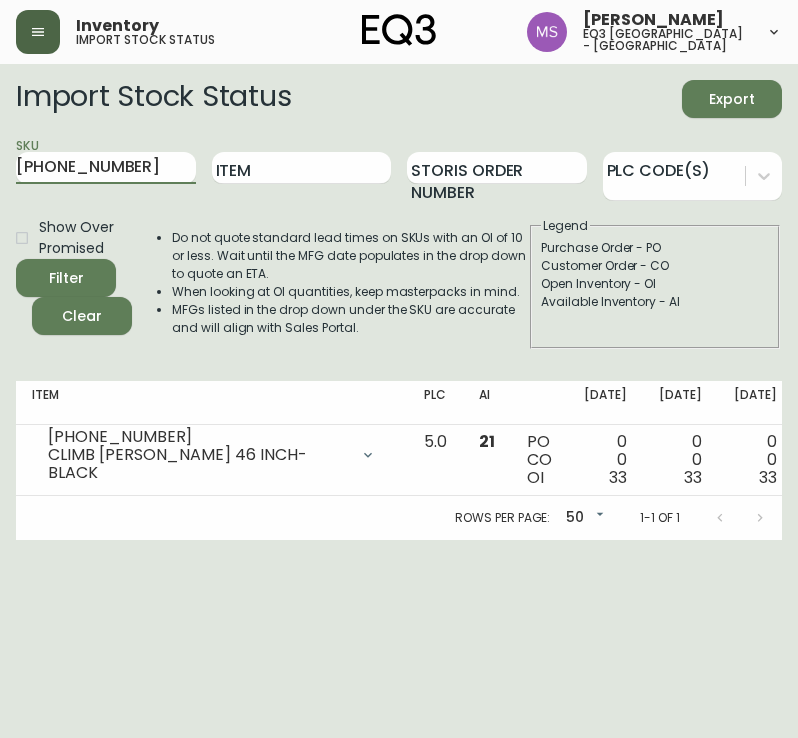 drag, startPoint x: 53, startPoint y: 160, endPoint x: -1, endPoint y: 160, distance: 54 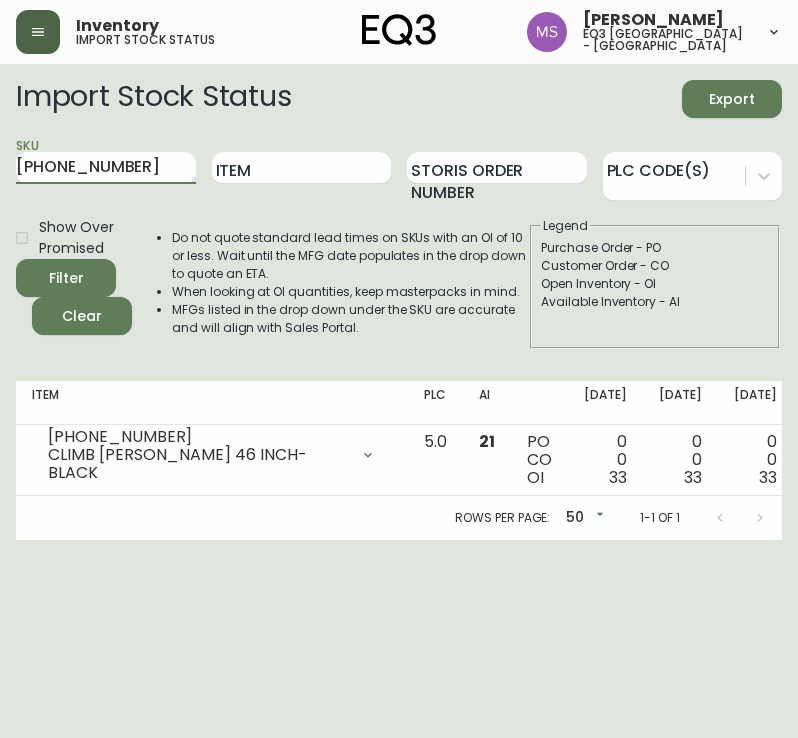 click on "Inventory import stock status [PERSON_NAME] eq3 [GEOGRAPHIC_DATA] - st laurent   Import Stock Status Export SKU [PHONE_NUMBER] Item Storis Order Number PLC Code(s) Show Over Promised Filter Clear Do not quote standard lead times on SKUs with an OI of 10 or less. Wait until the MFG date populates in the drop down to quote an ETA. When looking at OI quantities, keep masterpacks in mind. MFGs listed in the drop down under the SKU are accurate and will align with Sales Portal. Legend Purchase Order - PO Customer Order - CO Open Inventory - OI Available Inventory - AI Item PLC AI [DATE] Aug [DATE] Aug [DATE] Sep [DATE] Sep [DATE] Oct [DATE] Oct [DATE] Future [PHONE_NUMBER] CLIMB [PERSON_NAME] 46 INCH- BLACK Opening Balance 33 ( [DATE] ) Available Inventory 21 ( [DATE] ) Customer Order (8527235) 6 ( [DATE] ) Customer Order (8548586) 6 ( [DATE] ) 5.0 21 PO CO OI 0 0 33 0 0 33 0 0 33 0 0 33 0 0 33 0 6 27 0 0 27 0 6 21 0 0 21 0 0 21 0 0 21 0 0 21 0 0 21 0 0 21 Rows per page: 50 50" at bounding box center (399, 270) 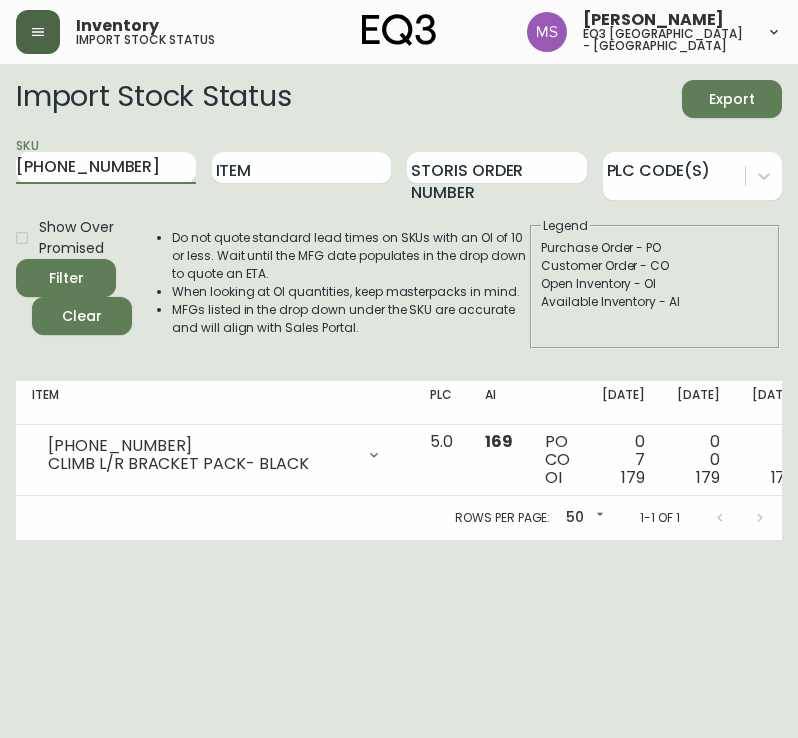 drag, startPoint x: 113, startPoint y: 167, endPoint x: -1, endPoint y: 166, distance: 114.00439 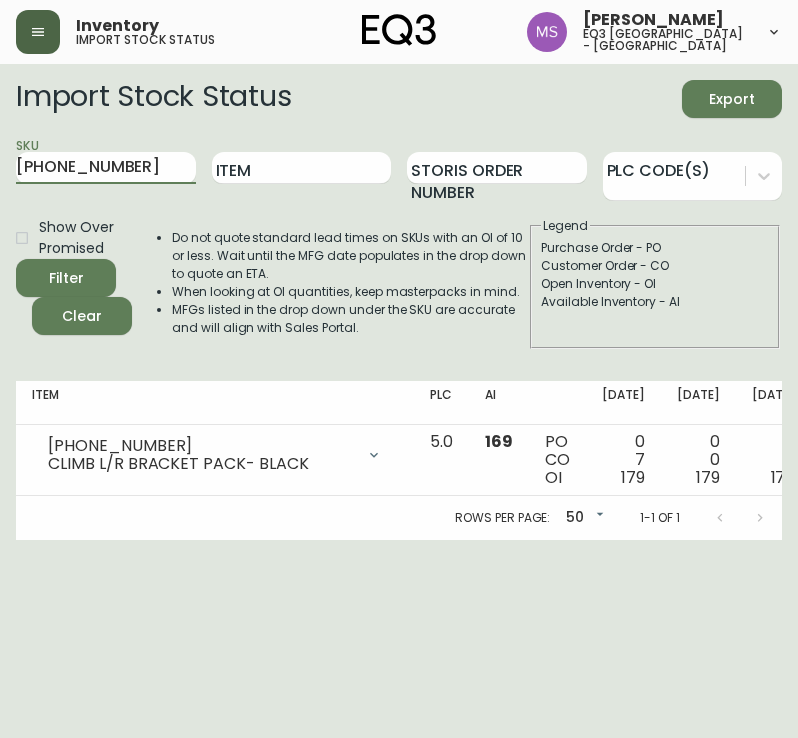 click on "Inventory import stock status [PERSON_NAME] eq3 [GEOGRAPHIC_DATA] - st laurent   Import Stock Status Export SKU [PHONE_NUMBER] Item Storis Order Number PLC Code(s) Show Over Promised Filter Clear Do not quote standard lead times on SKUs with an OI of 10 or less. Wait until the MFG date populates in the drop down to quote an ETA. When looking at OI quantities, keep masterpacks in mind. MFGs listed in the drop down under the SKU are accurate and will align with Sales Portal. Legend Purchase Order - PO Customer Order - CO Open Inventory - OI Available Inventory - AI Item PLC AI [DATE] Aug [DATE] Aug [DATE] Sep [DATE] Sep [DATE] Oct [DATE] Oct [DATE] Future [PHONE_NUMBER] CLIMB L/R BRACKET PACK- BLACK Opening Balance 186 ( [DATE] ) Customer Order (8549078) 2 ( [DATE] ) Available Inventory 169 ( [DATE] ) Customer Order (8552222) 5 ( [DATE] ) Customer Order (8527235) 10 ( [DATE] ) Purchase Order (P019536) 160 ( [DATE] ) 5.0 169 PO CO OI 0 7 179 0 0 179 0 0 179 0" at bounding box center [399, 270] 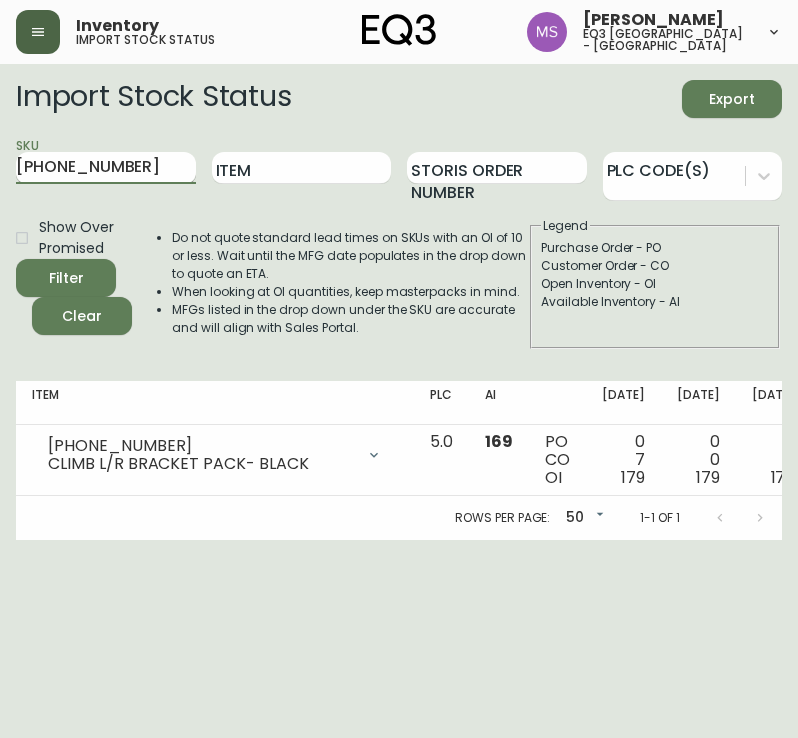 paste on "7" 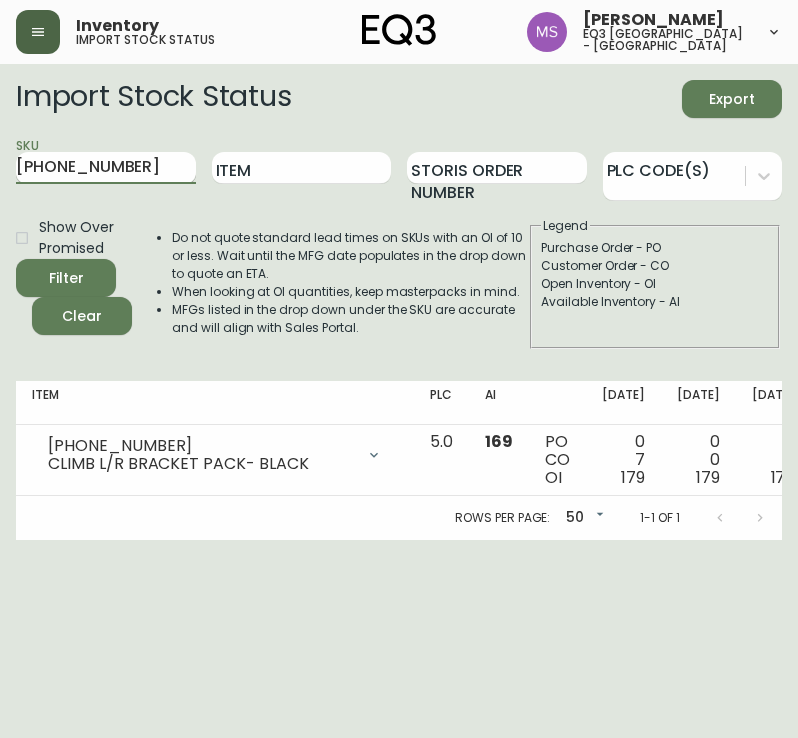 type on "[PHONE_NUMBER]" 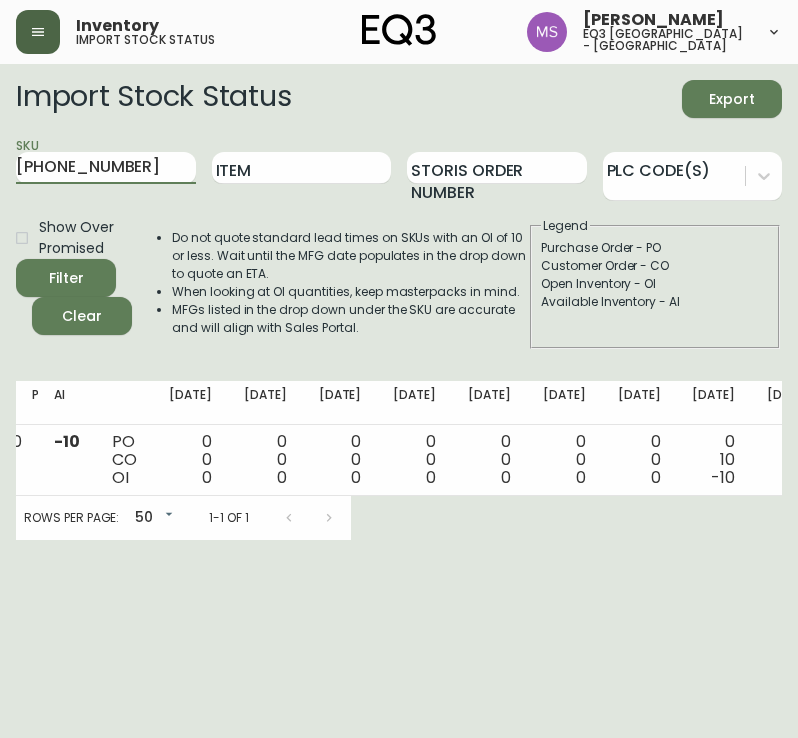 scroll, scrollTop: 0, scrollLeft: 435, axis: horizontal 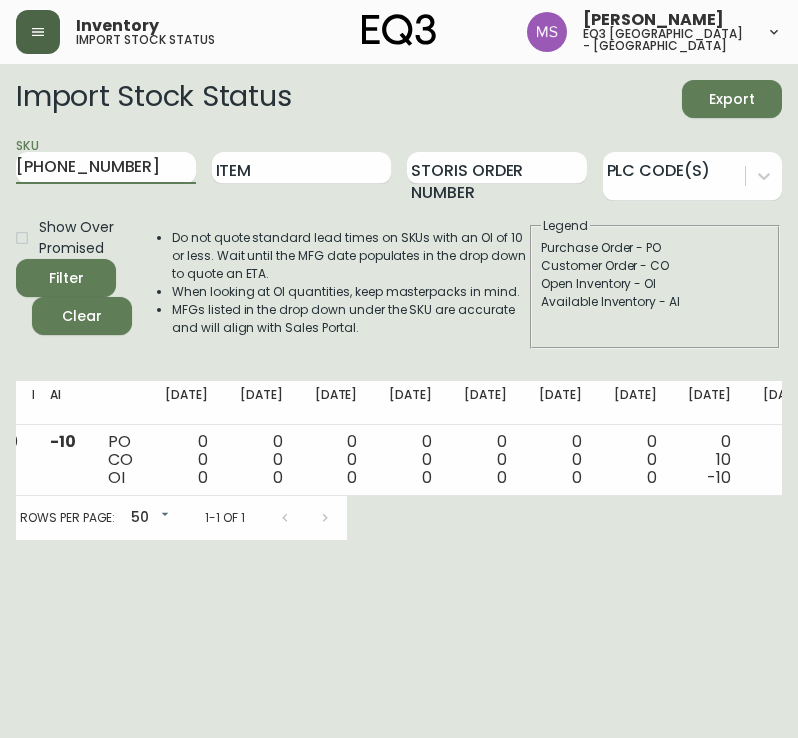 drag, startPoint x: 158, startPoint y: 167, endPoint x: -1, endPoint y: 166, distance: 159.00314 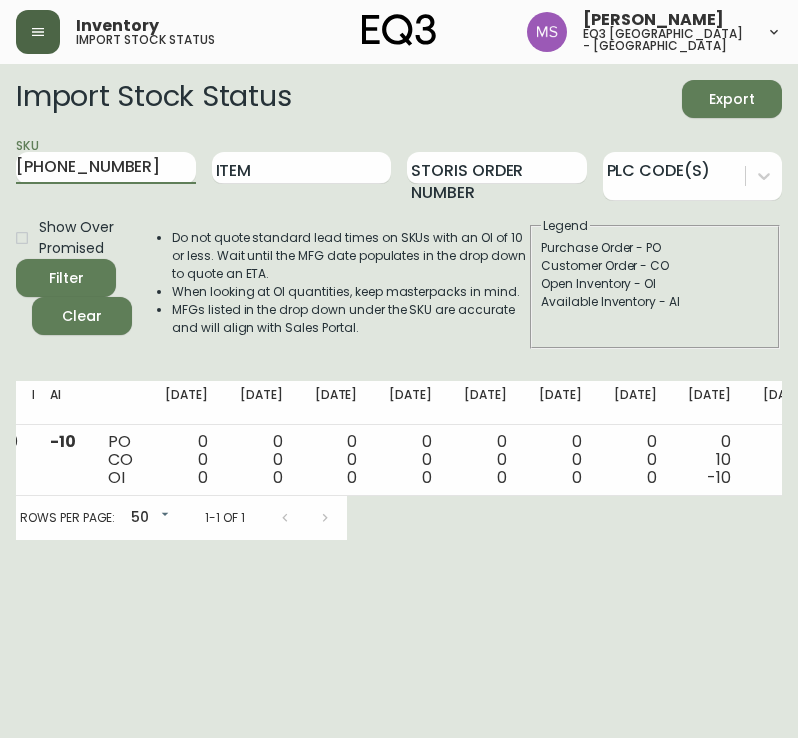 click on "Inventory import stock status [PERSON_NAME] eq3 [GEOGRAPHIC_DATA] - st laurent   Import Stock Status Export SKU [PHONE_NUMBER] Item Storis Order Number PLC Code(s) Show Over Promised Filter Clear Do not quote standard lead times on SKUs with an OI of 10 or less. Wait until the MFG date populates in the drop down to quote an ETA. When looking at OI quantities, keep masterpacks in mind. MFGs listed in the drop down under the SKU are accurate and will align with Sales Portal. Legend Purchase Order - PO Customer Order - CO Open Inventory - OI Available Inventory - AI Item PLC AI [DATE] Aug [DATE] Aug [DATE] Sep [DATE] Sep [DATE] Oct [DATE] Oct [DATE] Future [PHONE_NUMBER] CLIMB EXTENSION BRACKET- BLACK Opening Balance 0 ( [DATE] ) Available Inventory -10 ( [DATE] ) Customer Order (8548586) 10 ( [DATE] ) Purchase Order (P019536) 130 ( [DATE] ) 5.0 -10 PO CO OI 0 0 0 0 0 0 0 0 0 0 0 0 0 0 0 0 0 0 0 0 0 0 10 -10 130 0 120 0 0 120 0 0 120 0 0 120 0 0 120 0 0 120 50 50" at bounding box center (399, 270) 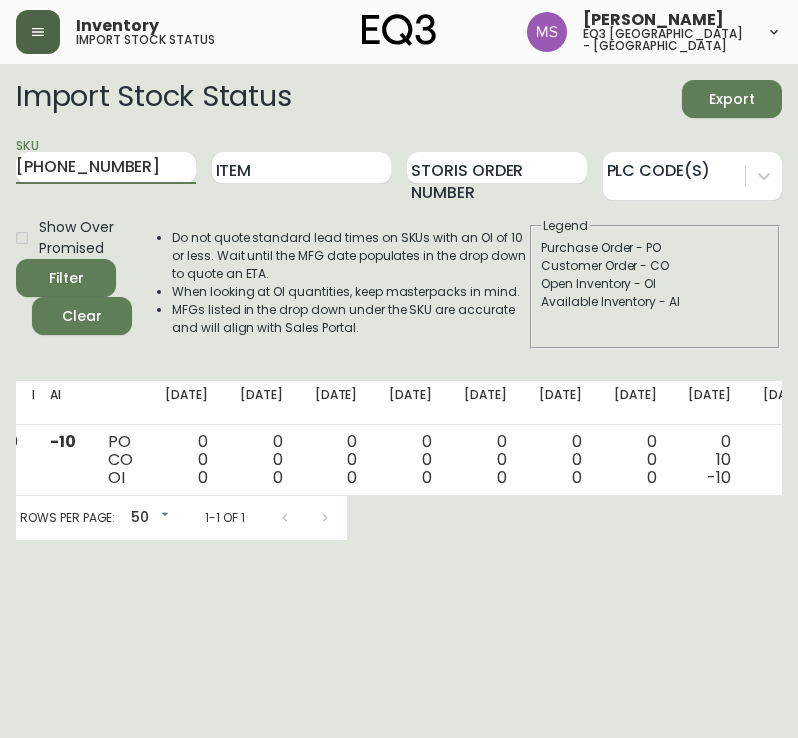 scroll, scrollTop: 0, scrollLeft: 589, axis: horizontal 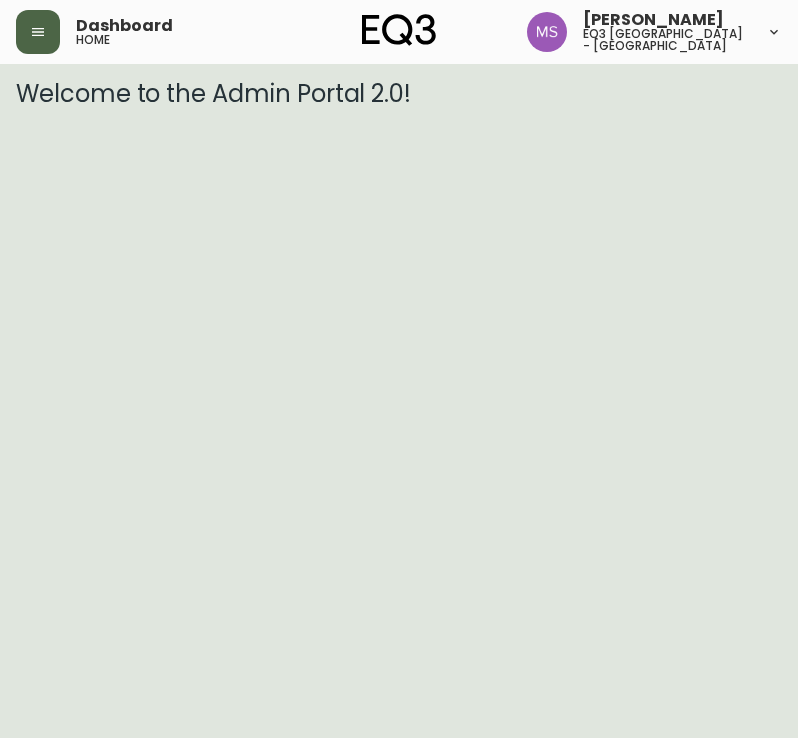 click at bounding box center [38, 32] 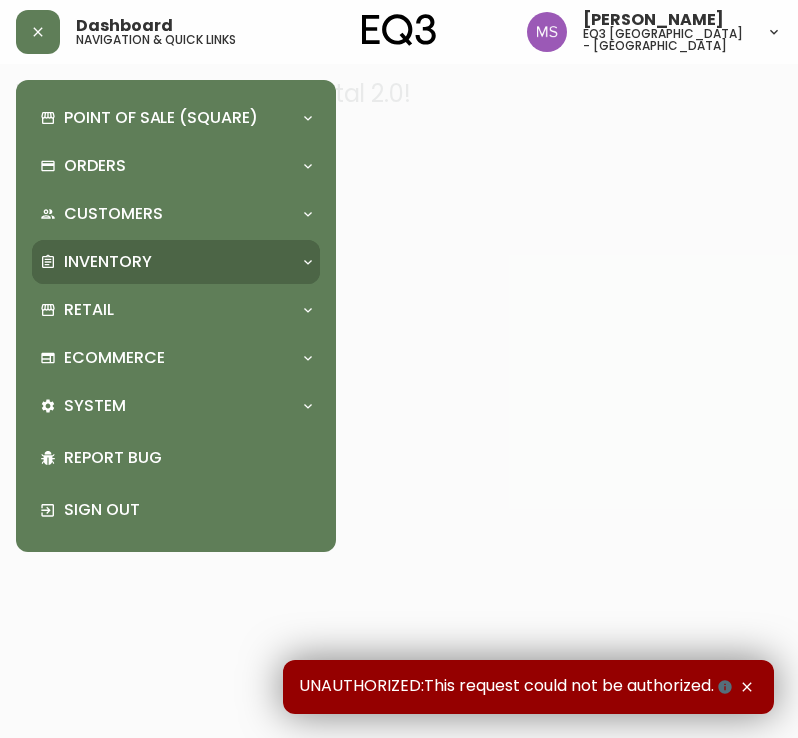 click on "Inventory" at bounding box center (166, 262) 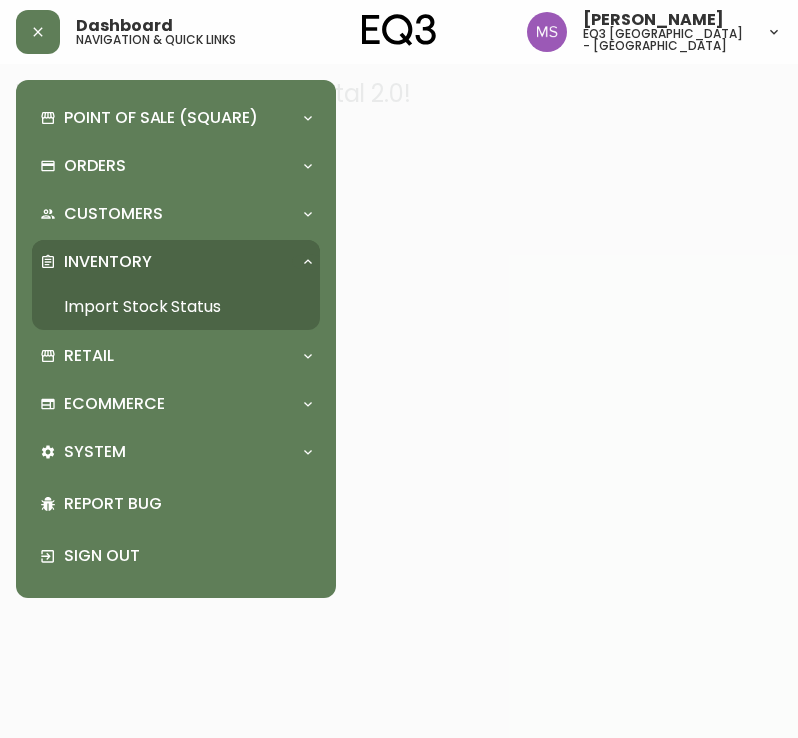 click on "Import Stock Status" at bounding box center (176, 307) 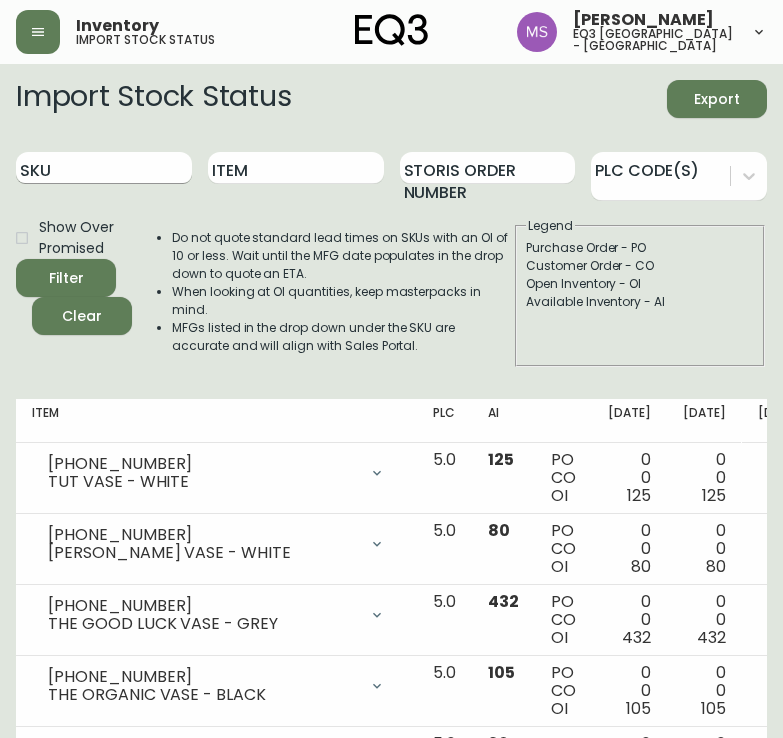 click on "SKU" at bounding box center [104, 168] 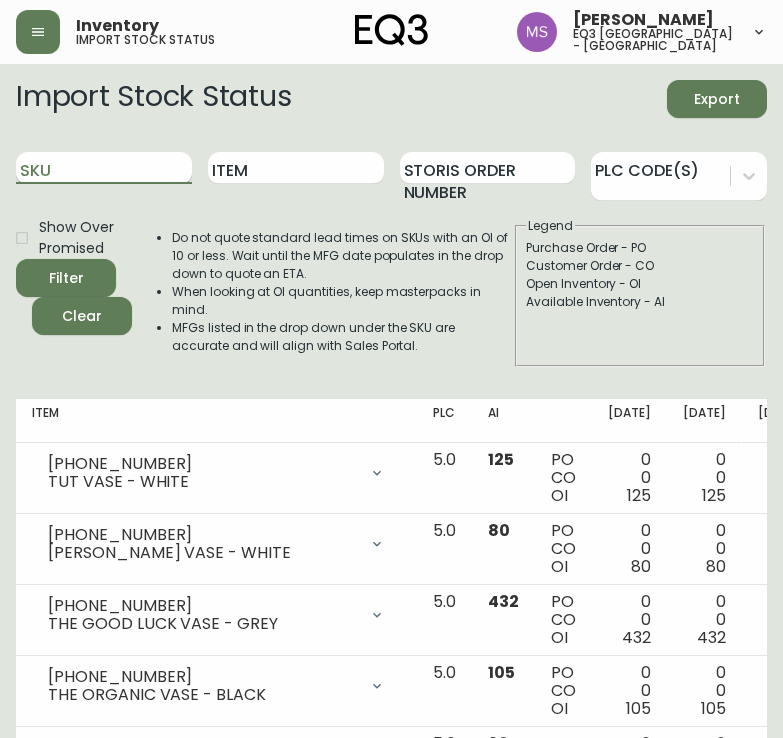 paste on "[PHONE_NUMBER]" 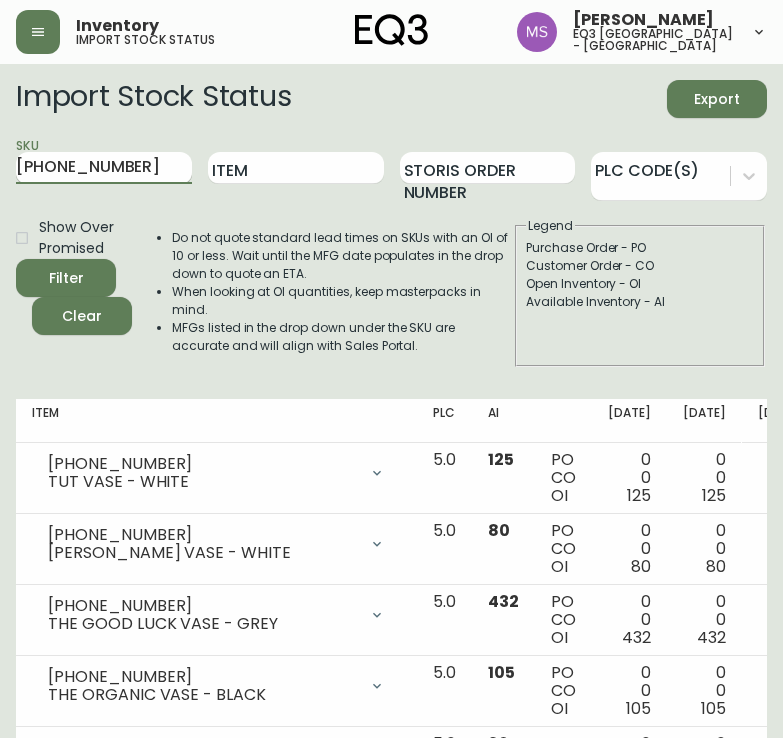 type on "[PHONE_NUMBER]" 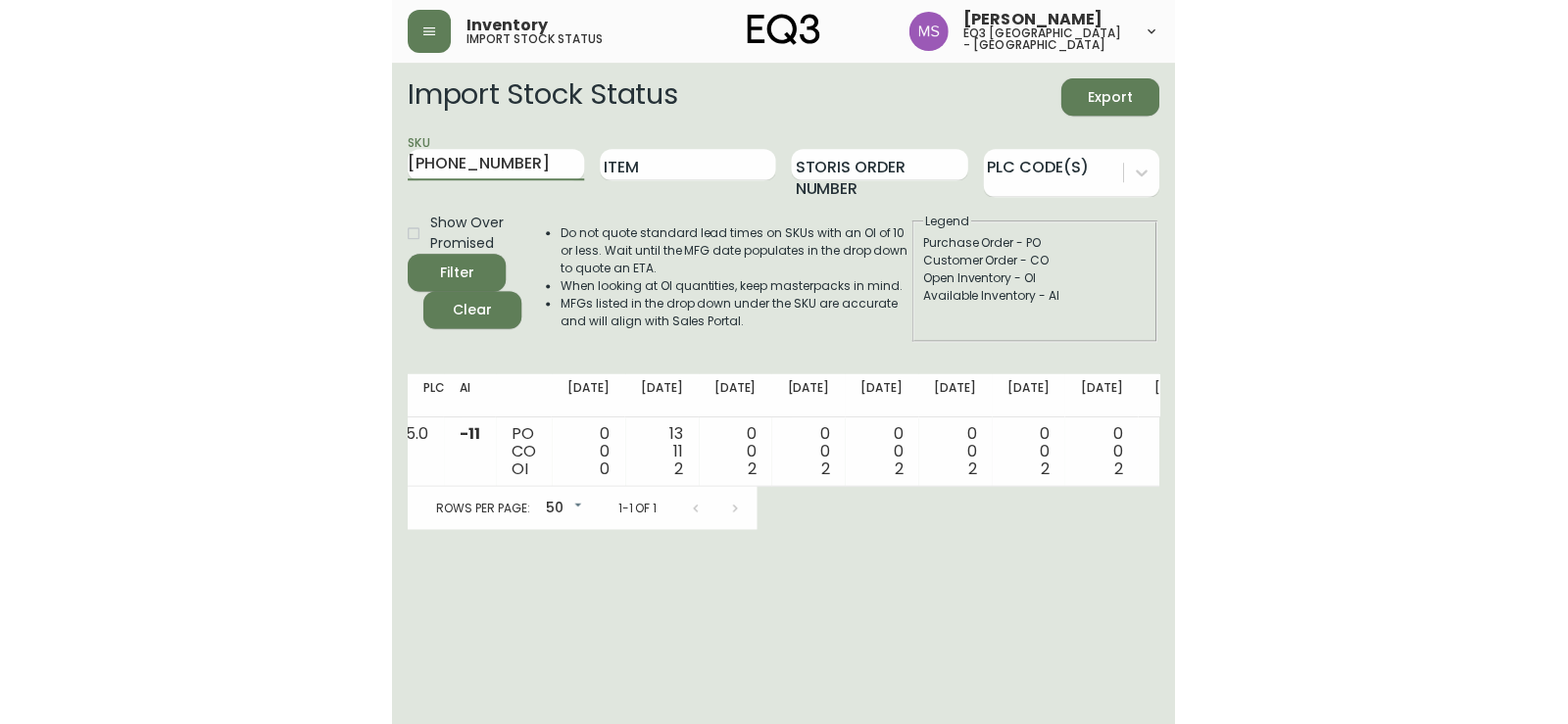 scroll, scrollTop: 0, scrollLeft: 2, axis: horizontal 